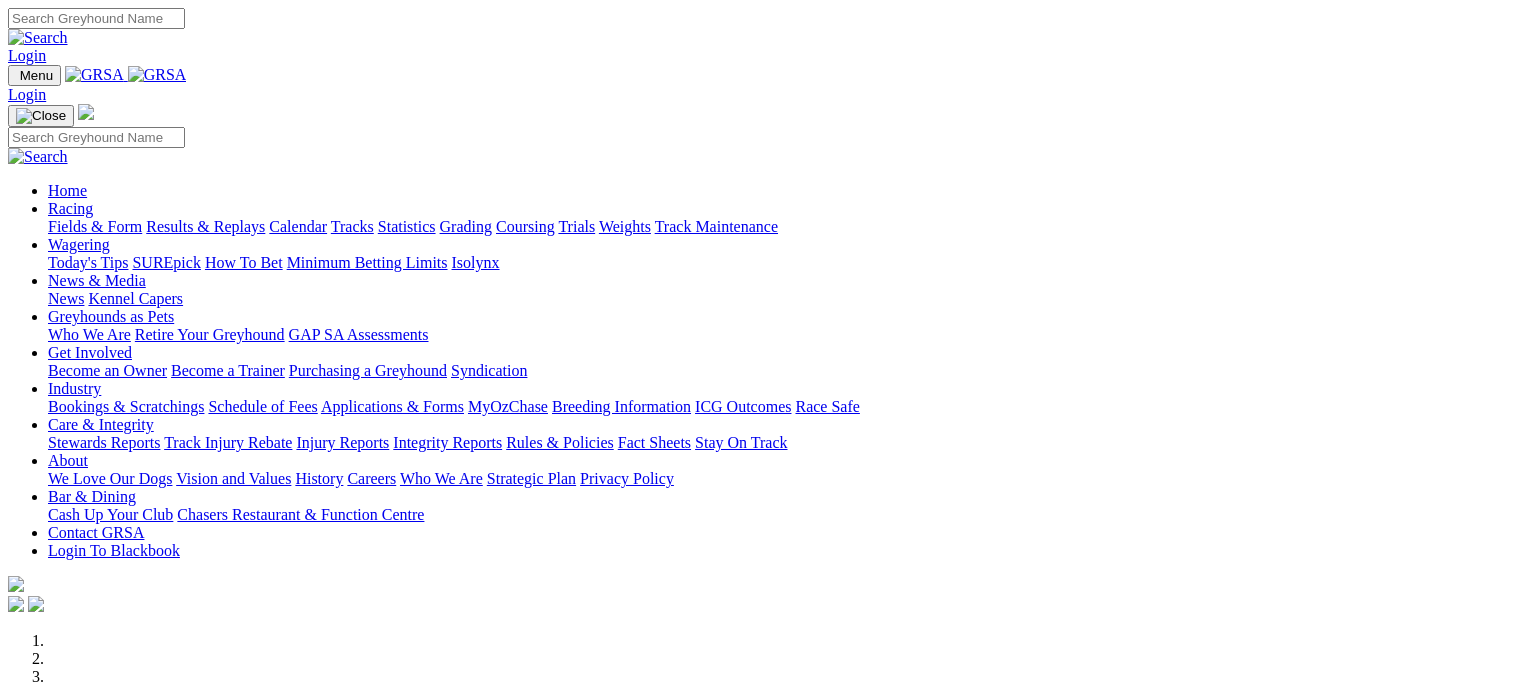 scroll, scrollTop: 0, scrollLeft: 0, axis: both 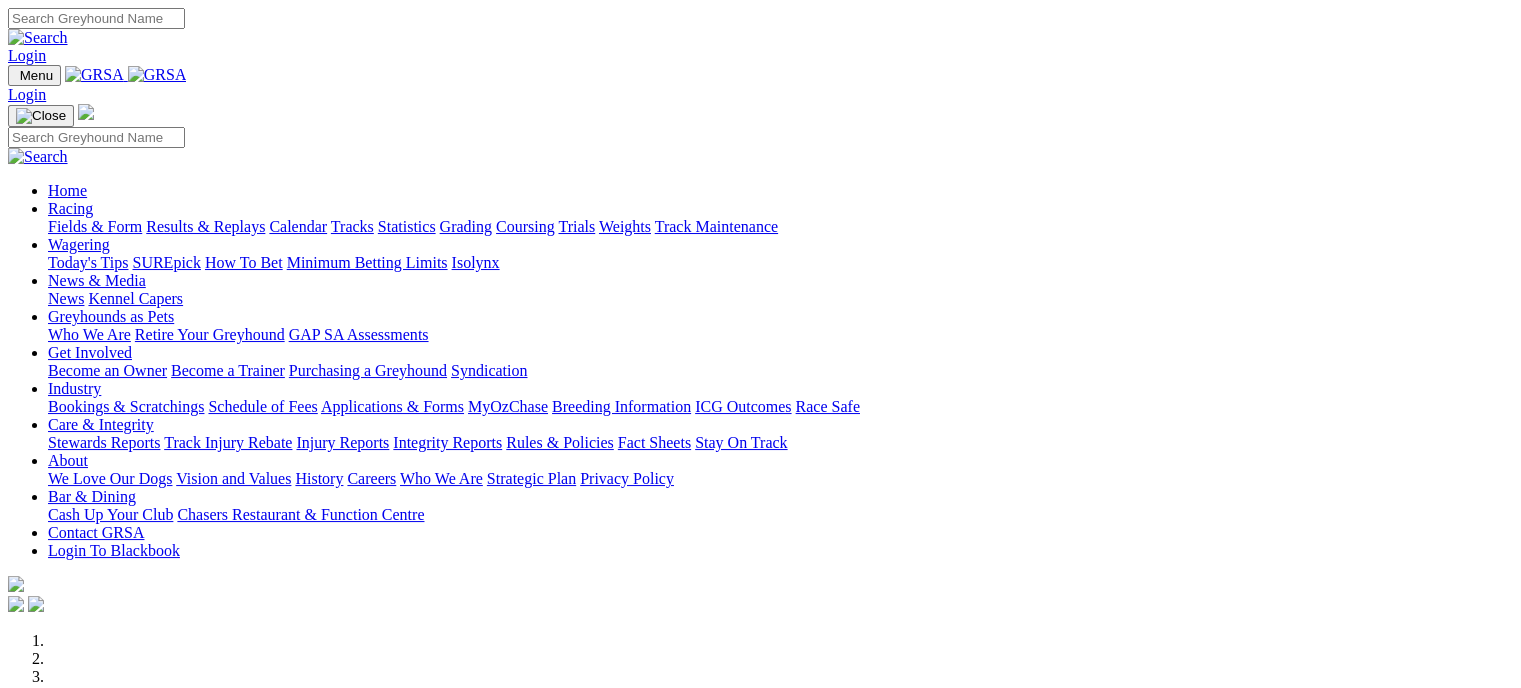 click on "Fields & Form" at bounding box center (95, 226) 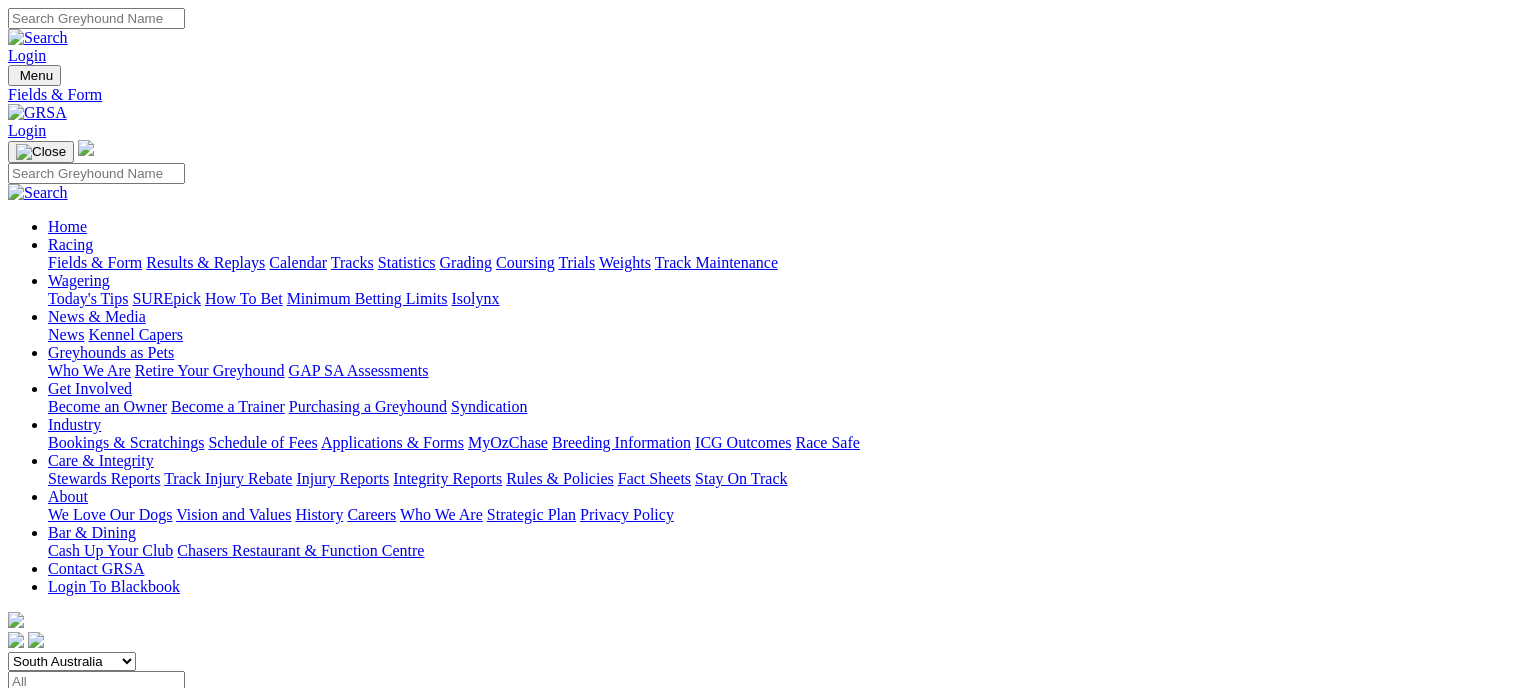 scroll, scrollTop: 0, scrollLeft: 0, axis: both 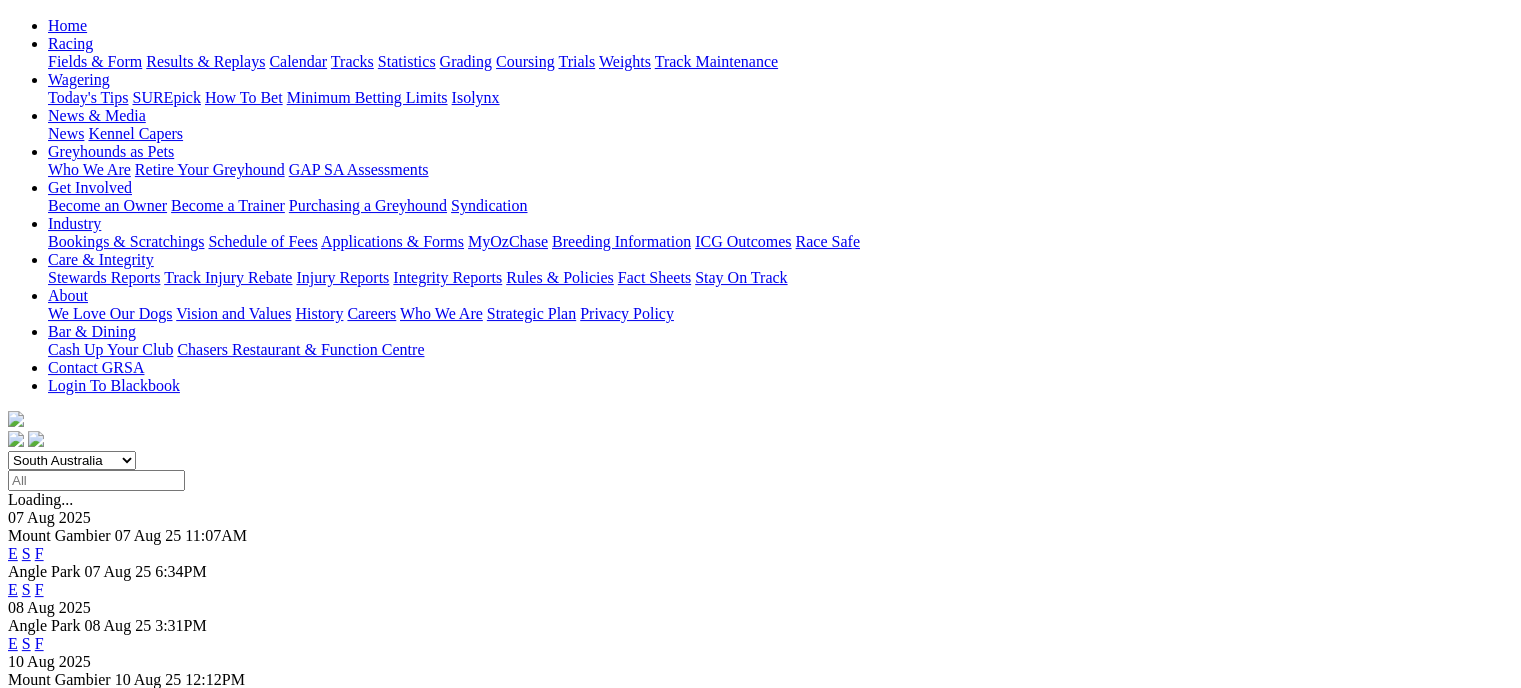 click on "F" at bounding box center (39, 643) 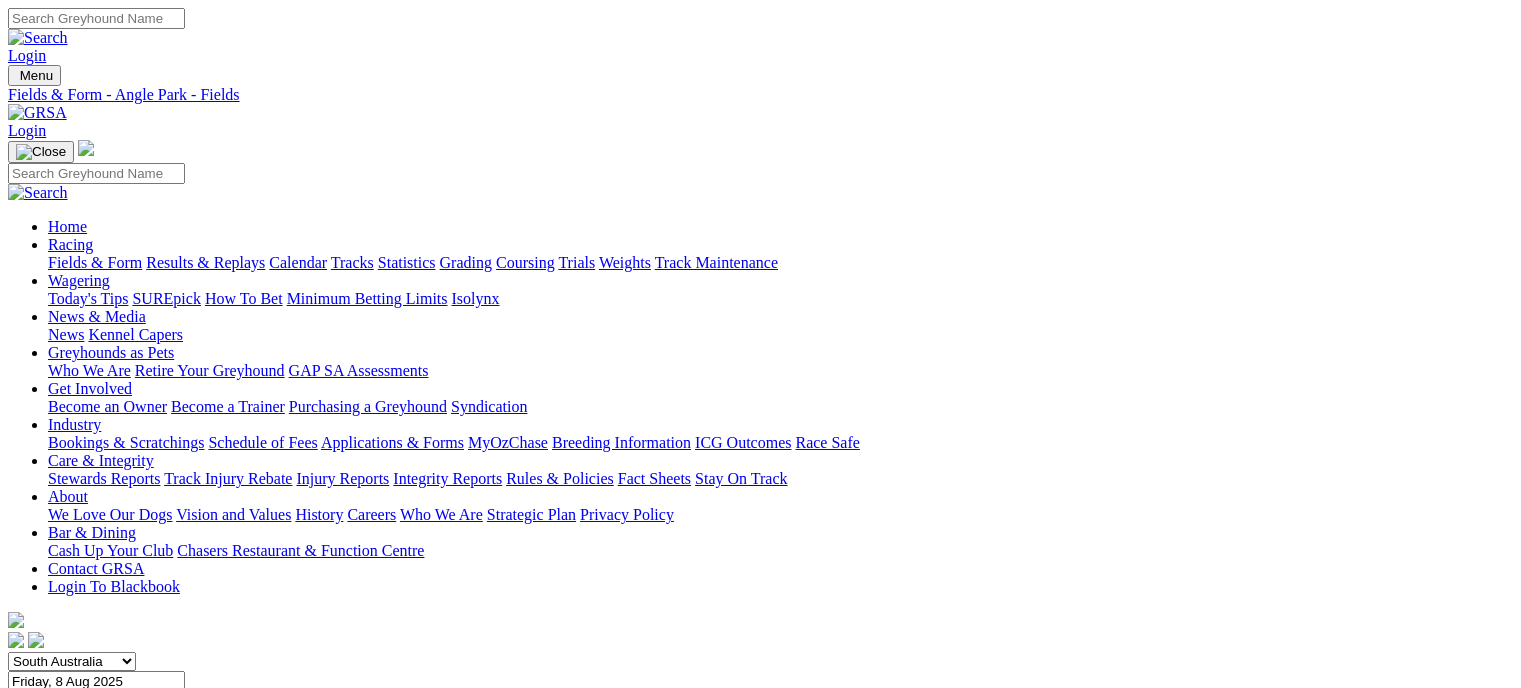 scroll, scrollTop: 0, scrollLeft: 0, axis: both 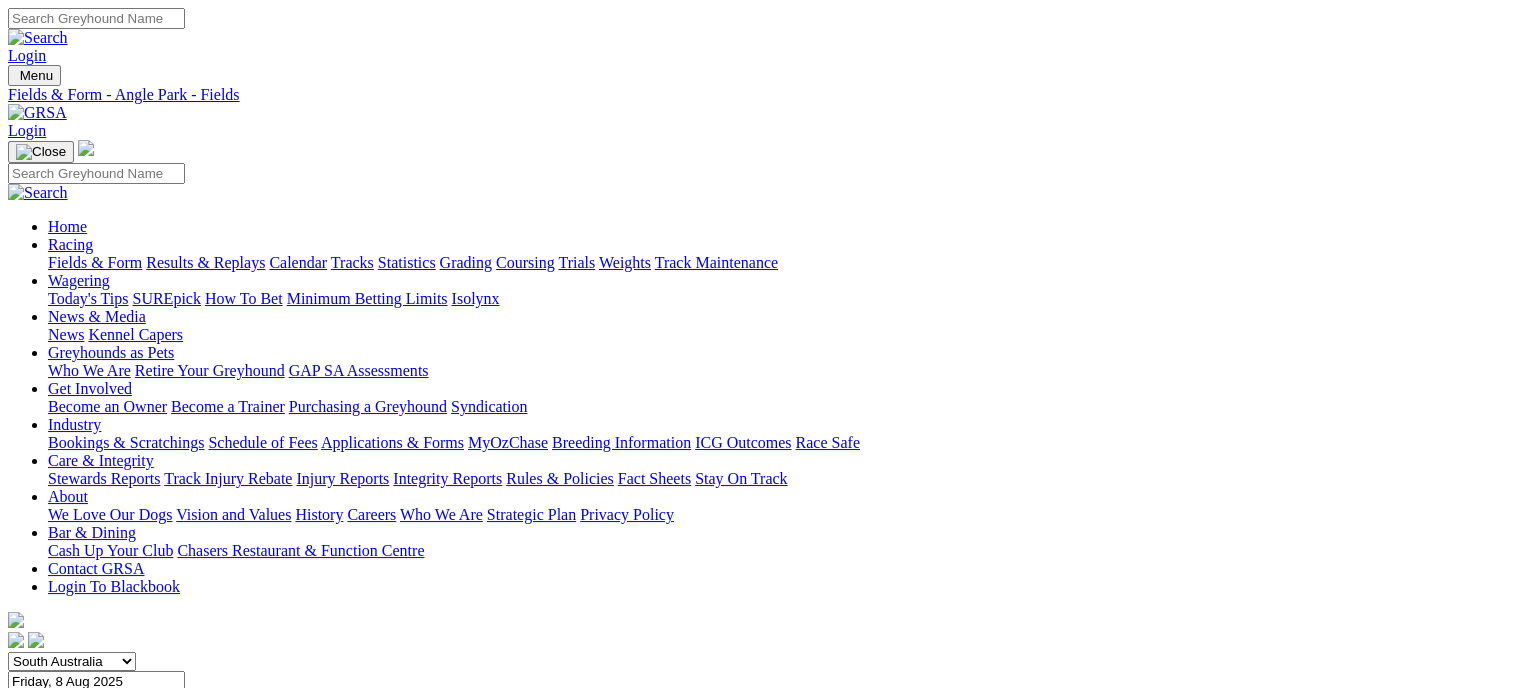 click on "Fields & Form" at bounding box center [95, 262] 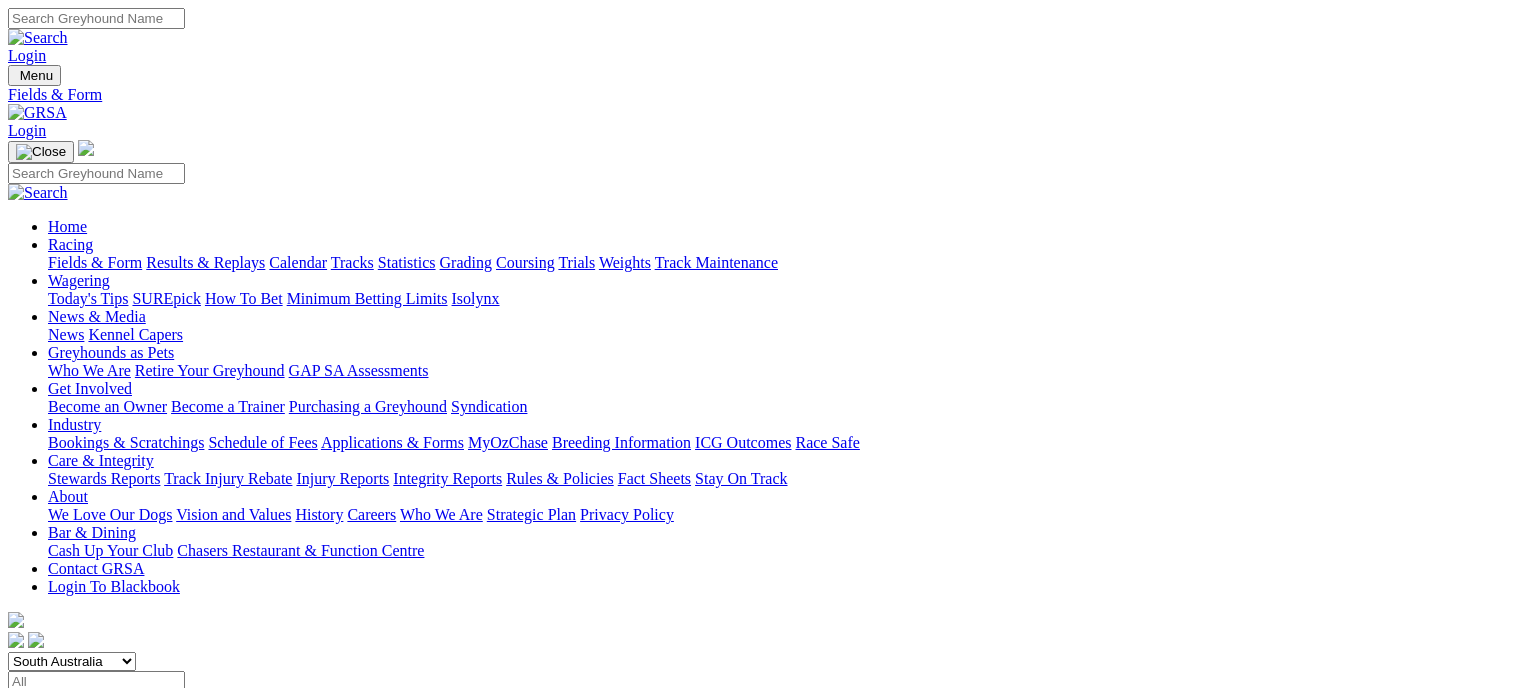scroll, scrollTop: 0, scrollLeft: 0, axis: both 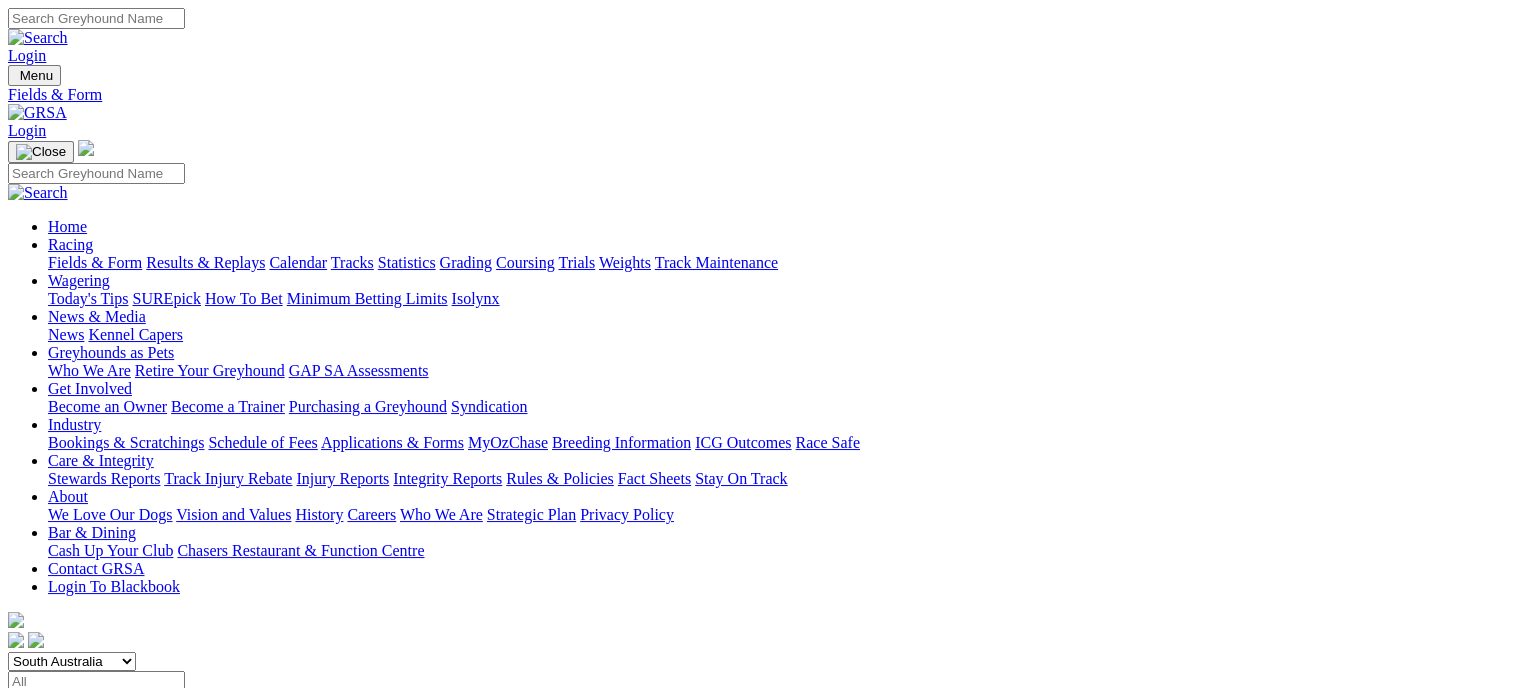 click on "Results & Replays" at bounding box center (205, 262) 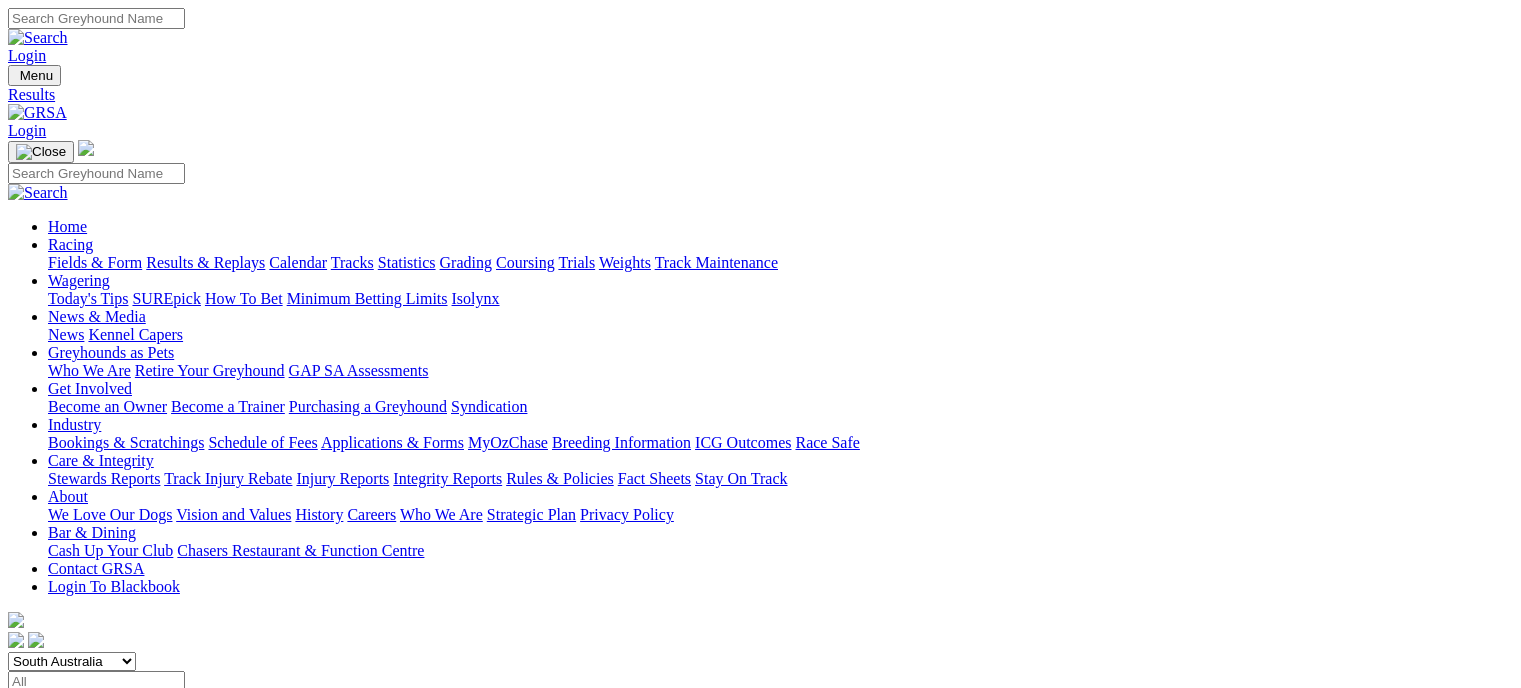 scroll, scrollTop: 0, scrollLeft: 0, axis: both 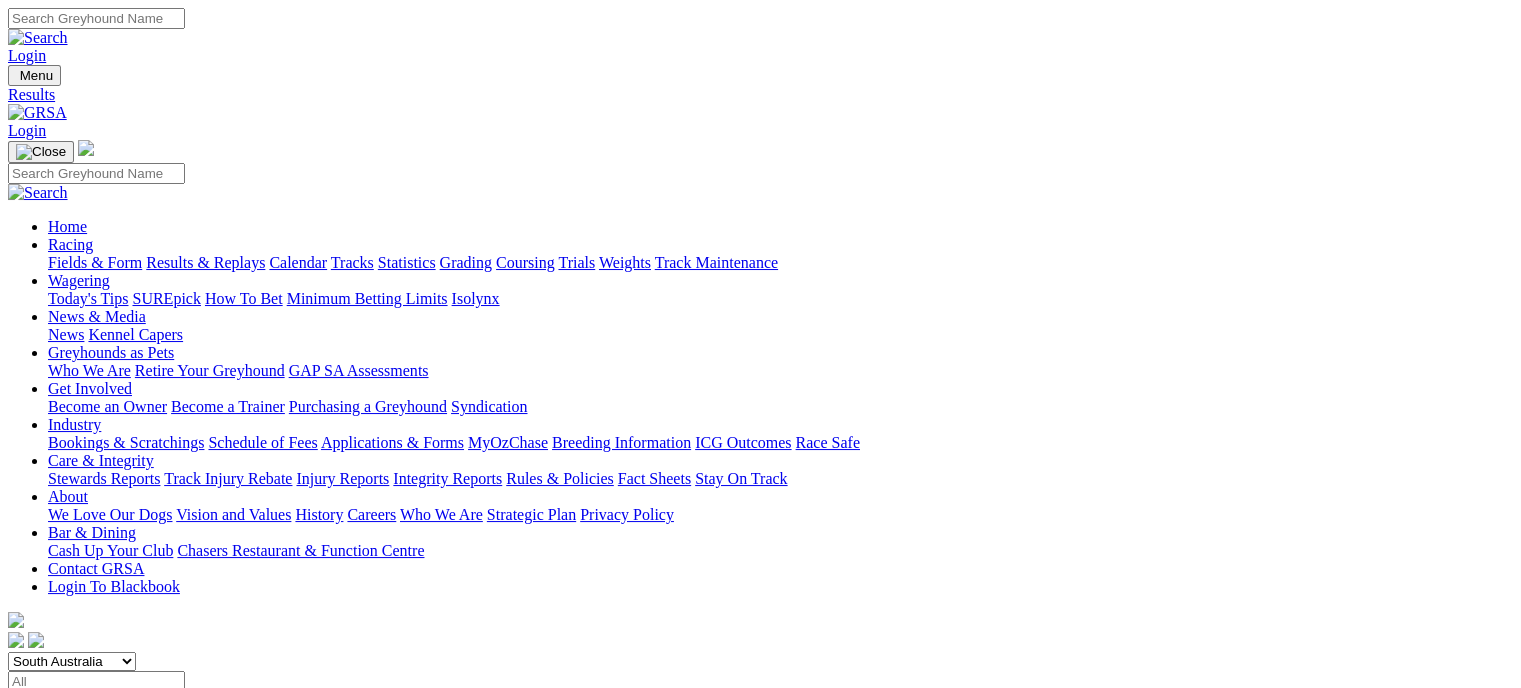 click on "Fields & Form" at bounding box center [95, 262] 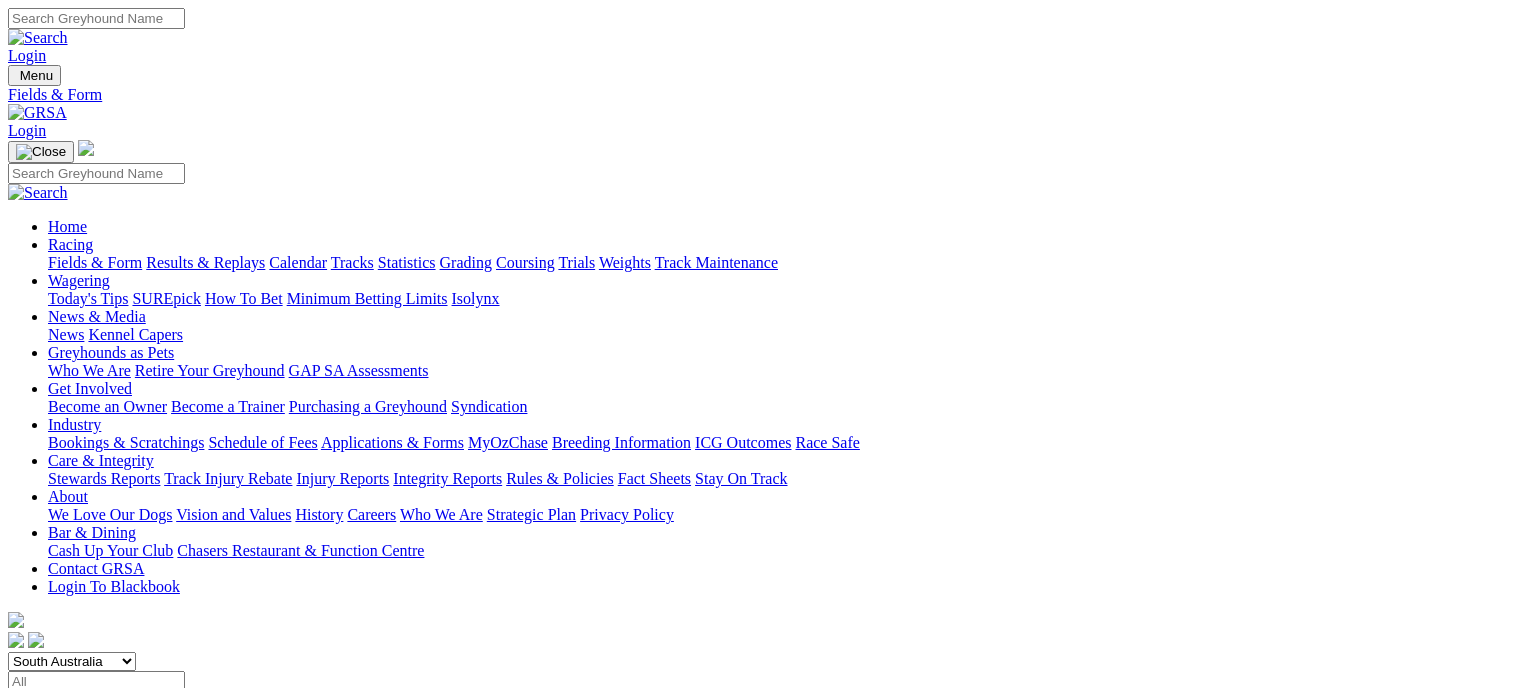 scroll, scrollTop: 0, scrollLeft: 0, axis: both 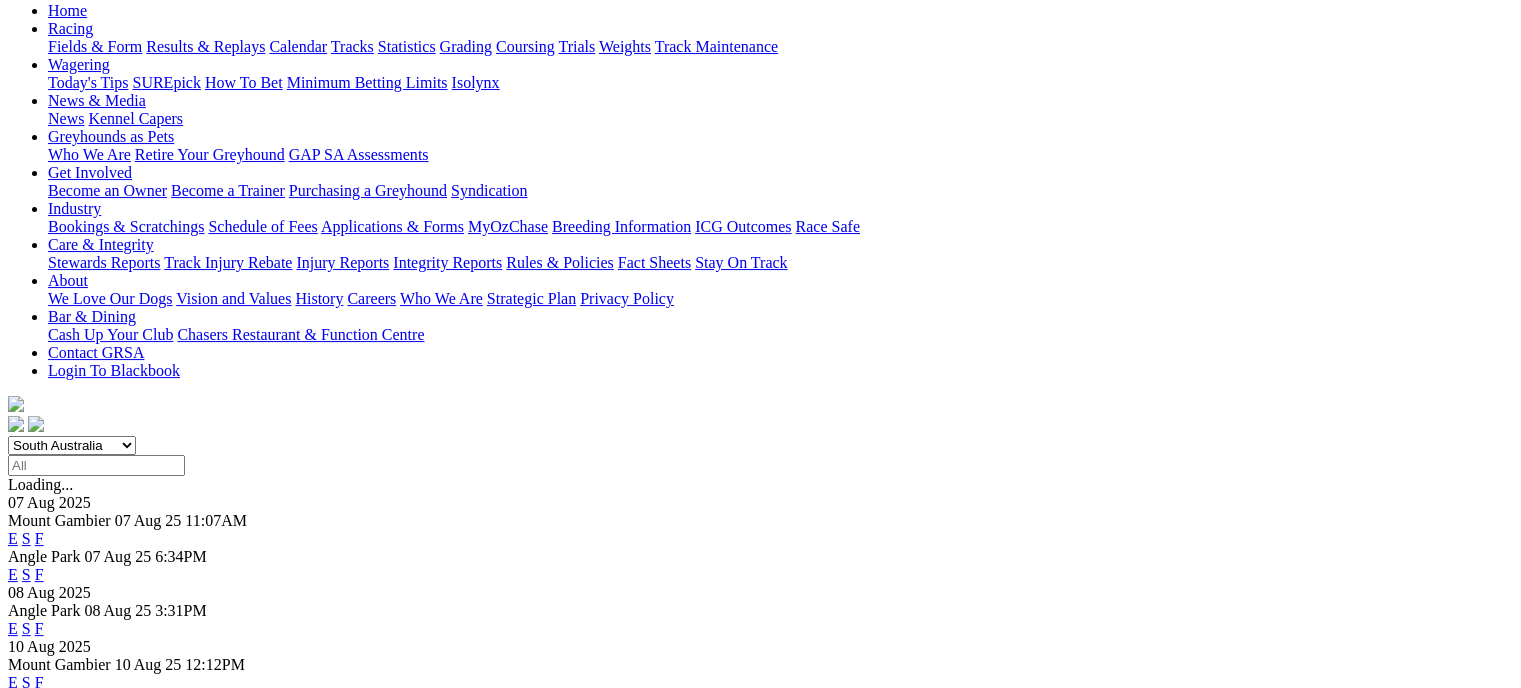 click on "F" at bounding box center (39, 574) 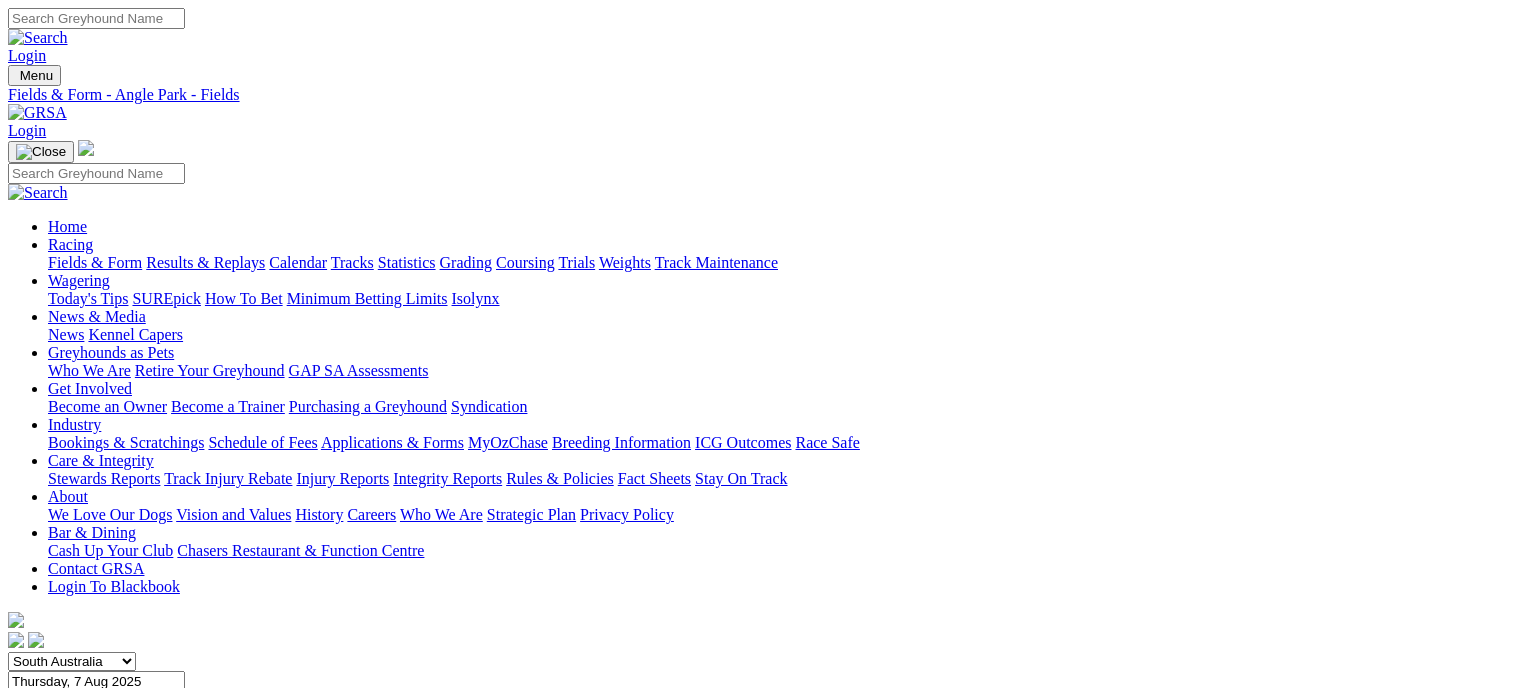 scroll, scrollTop: 0, scrollLeft: 0, axis: both 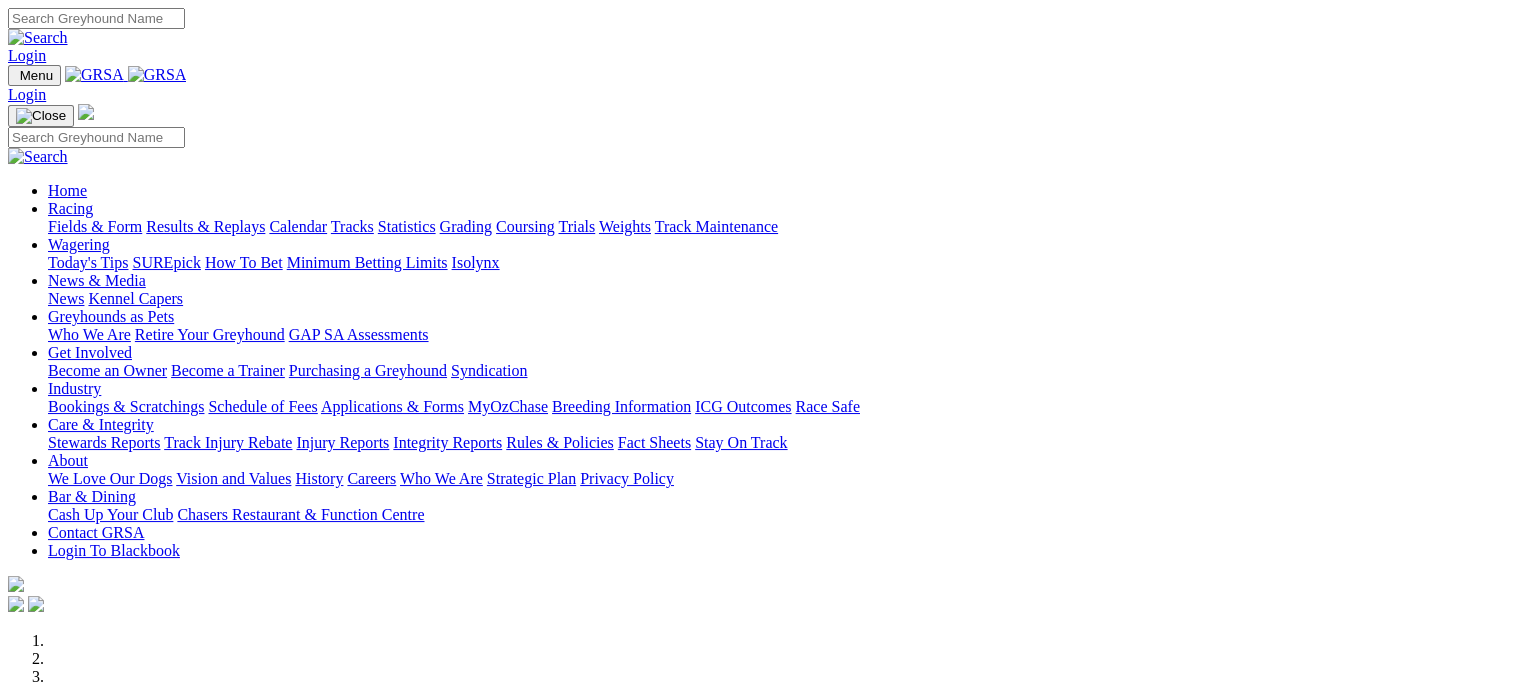 click on "Fields & Form" at bounding box center (95, 226) 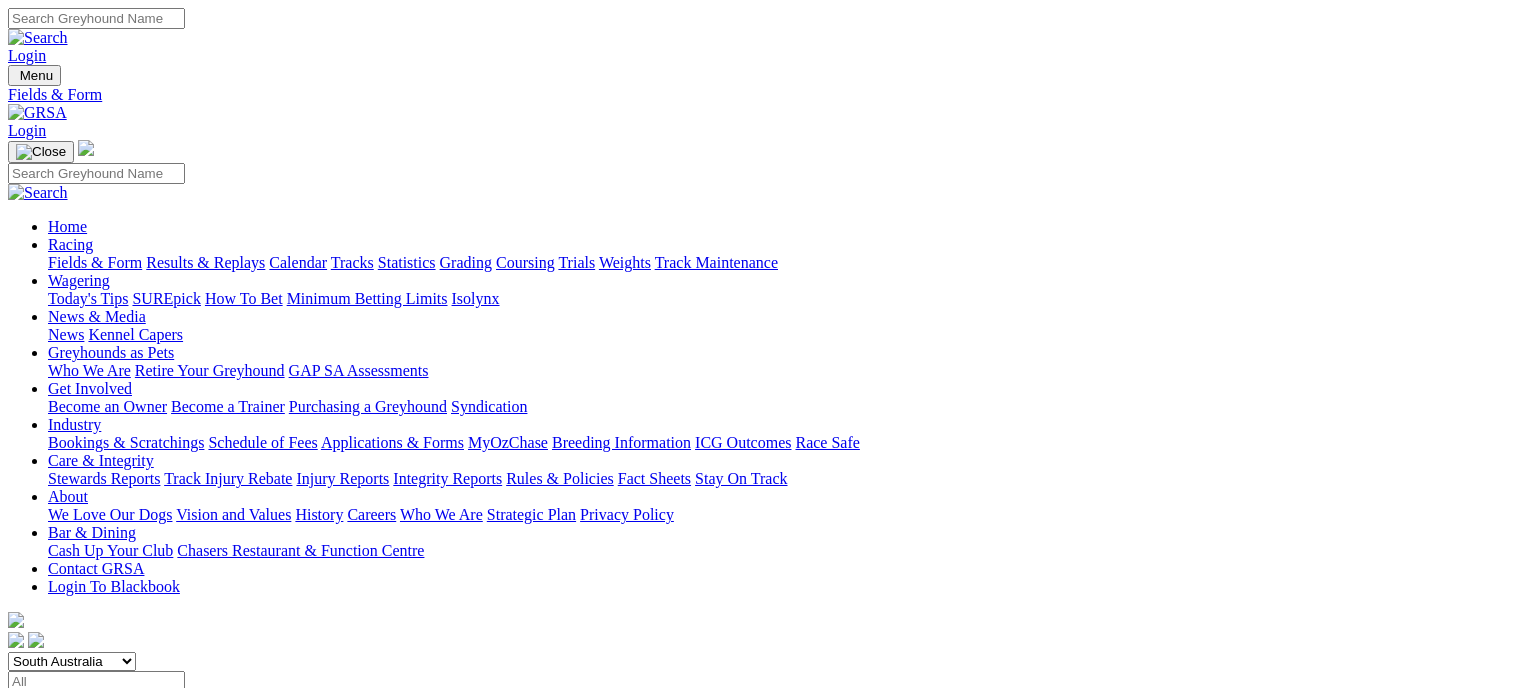 scroll, scrollTop: 0, scrollLeft: 0, axis: both 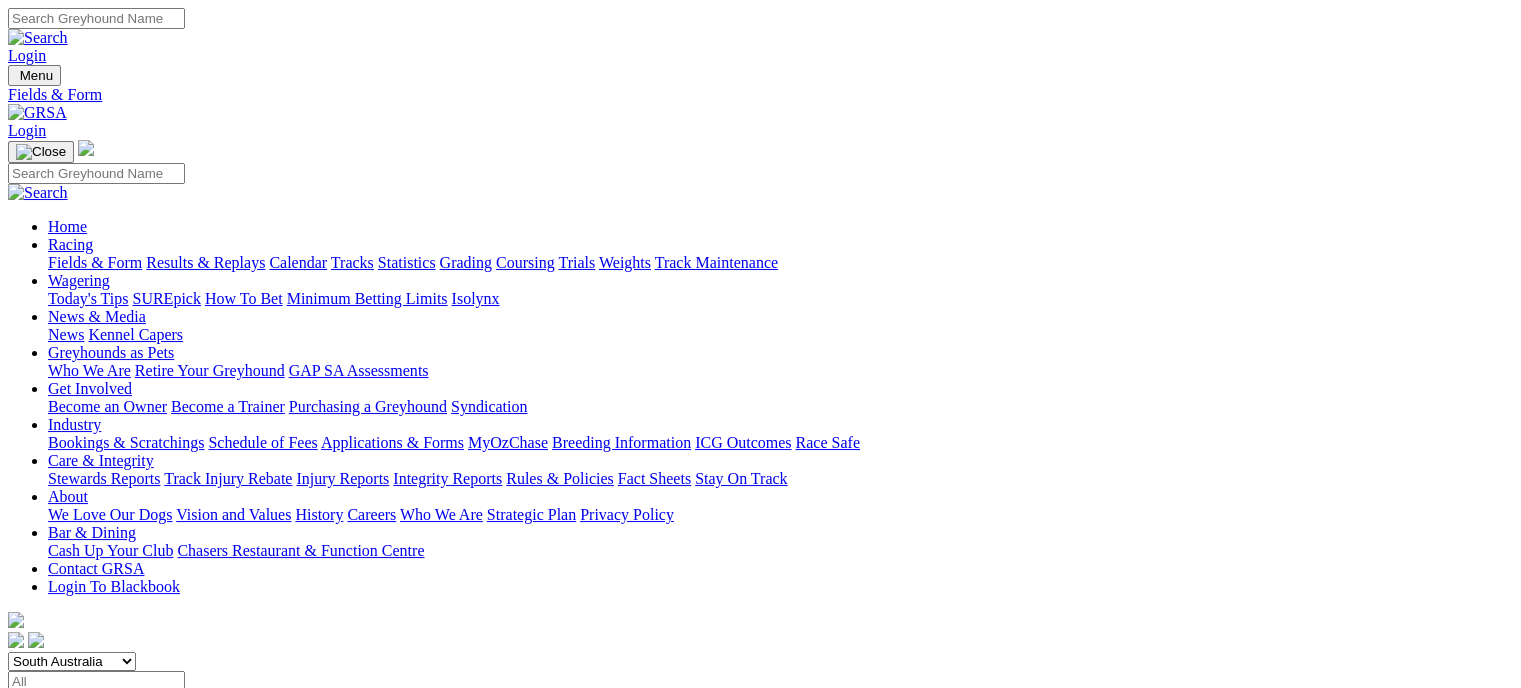 click on "Bookings & Scratchings" at bounding box center [126, 442] 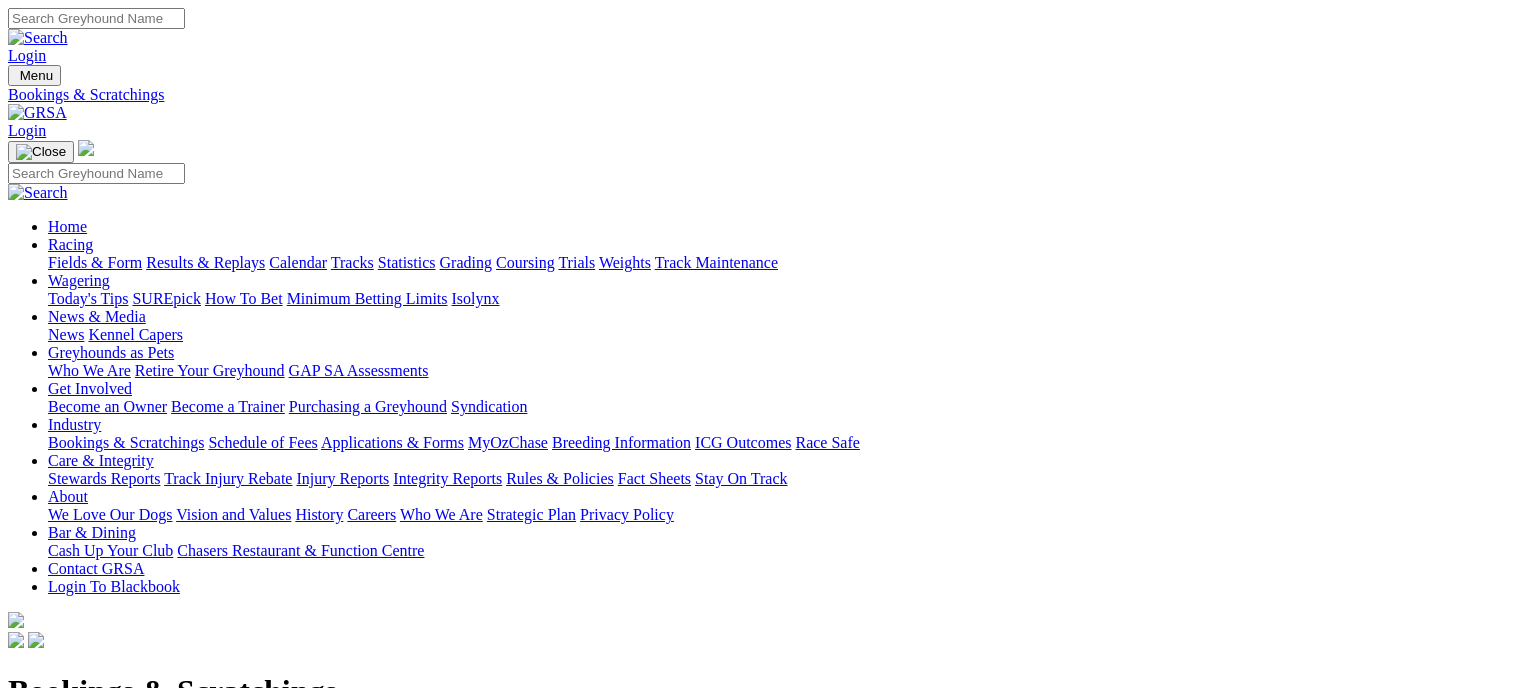 scroll, scrollTop: 0, scrollLeft: 0, axis: both 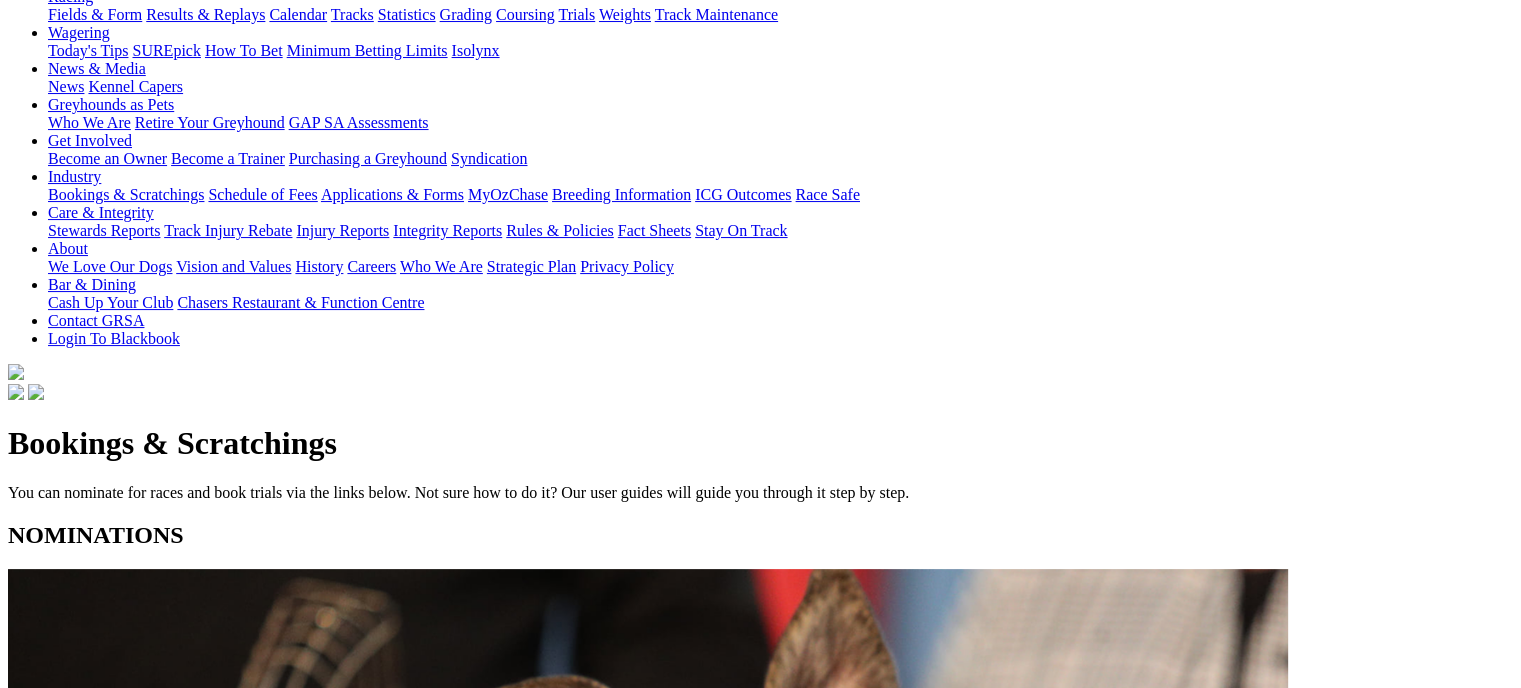 click on "Visit Trial Booker" at bounding box center (66, 2354) 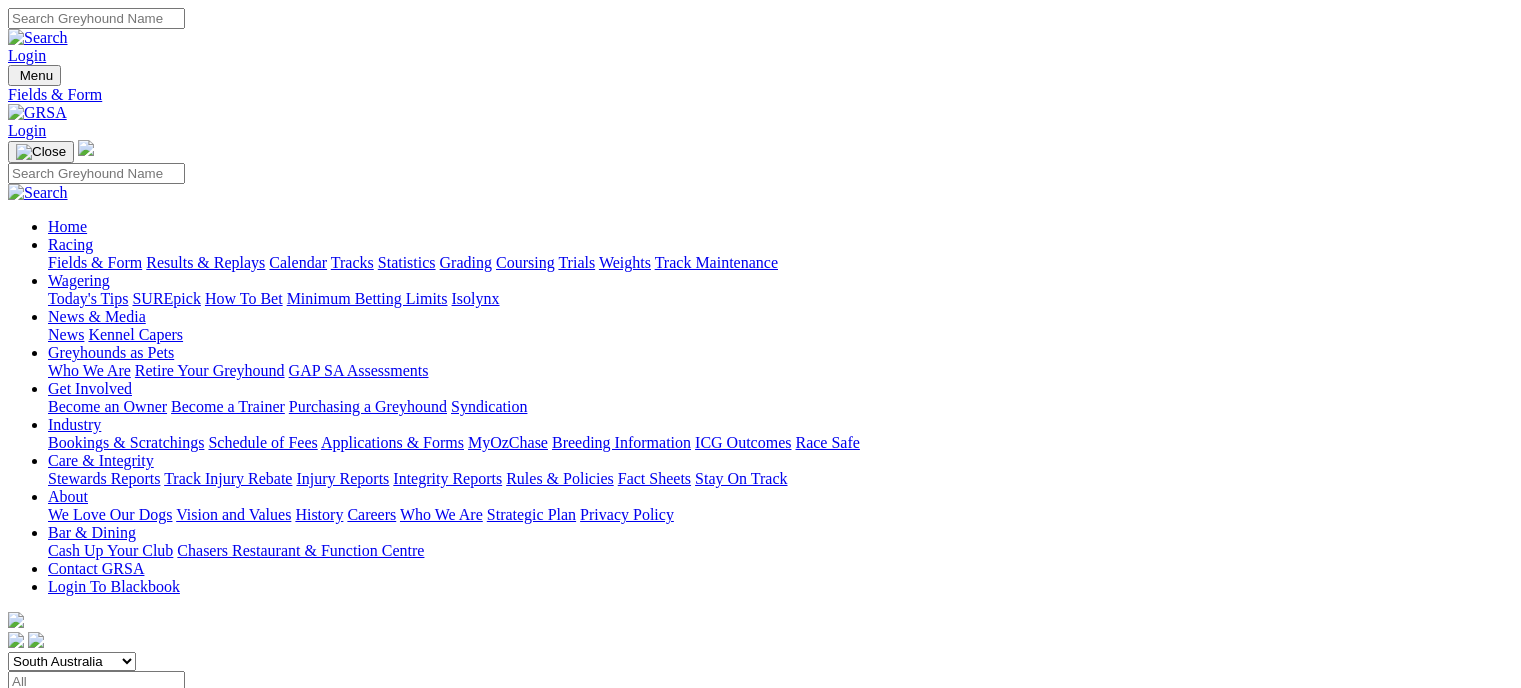 scroll, scrollTop: 0, scrollLeft: 0, axis: both 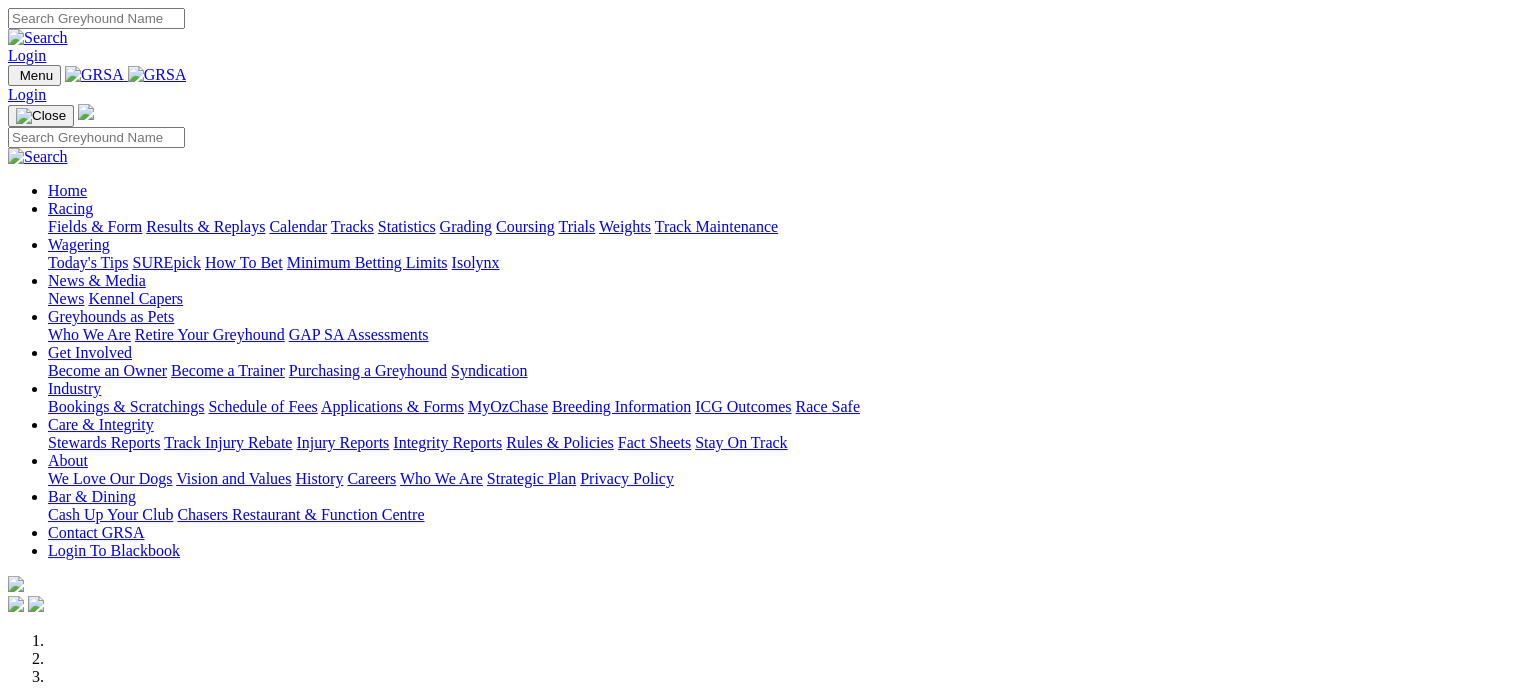 click on "Racing" at bounding box center (70, 208) 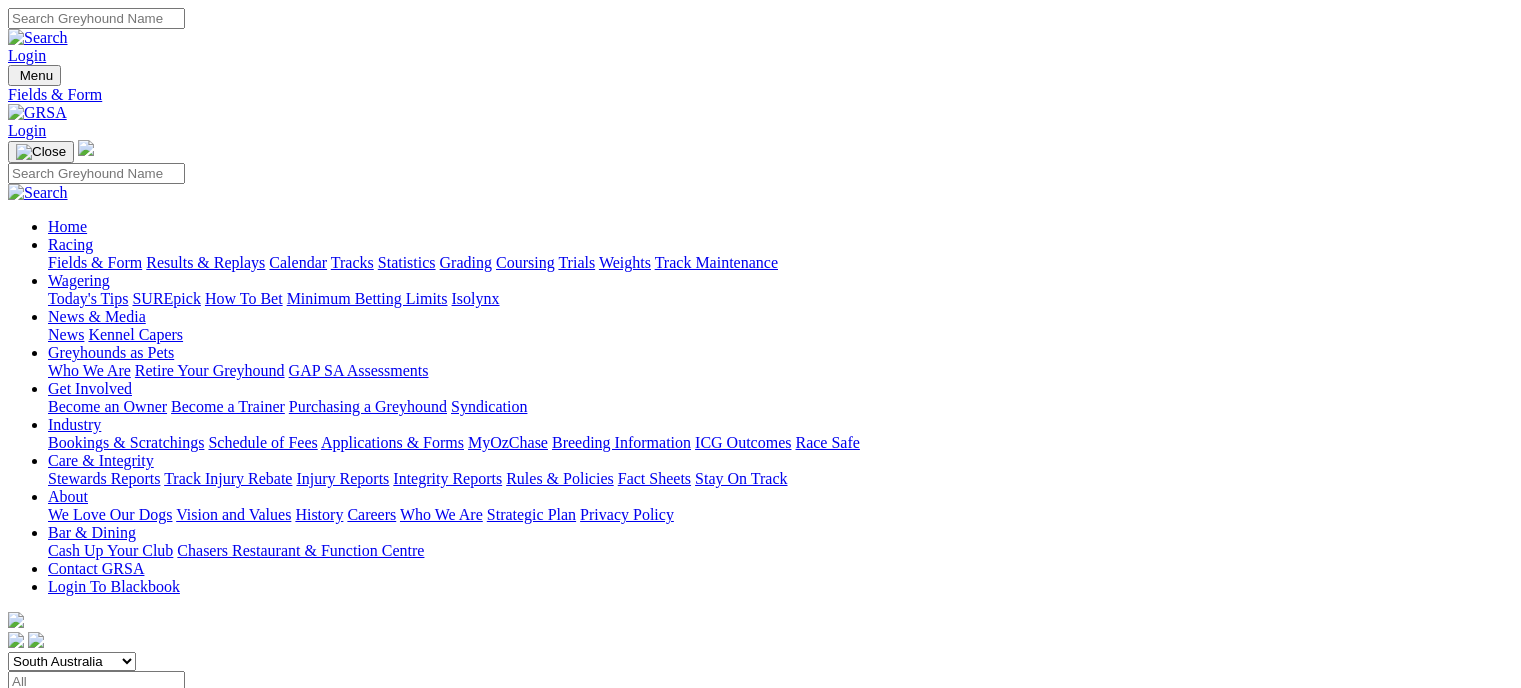 scroll, scrollTop: 0, scrollLeft: 0, axis: both 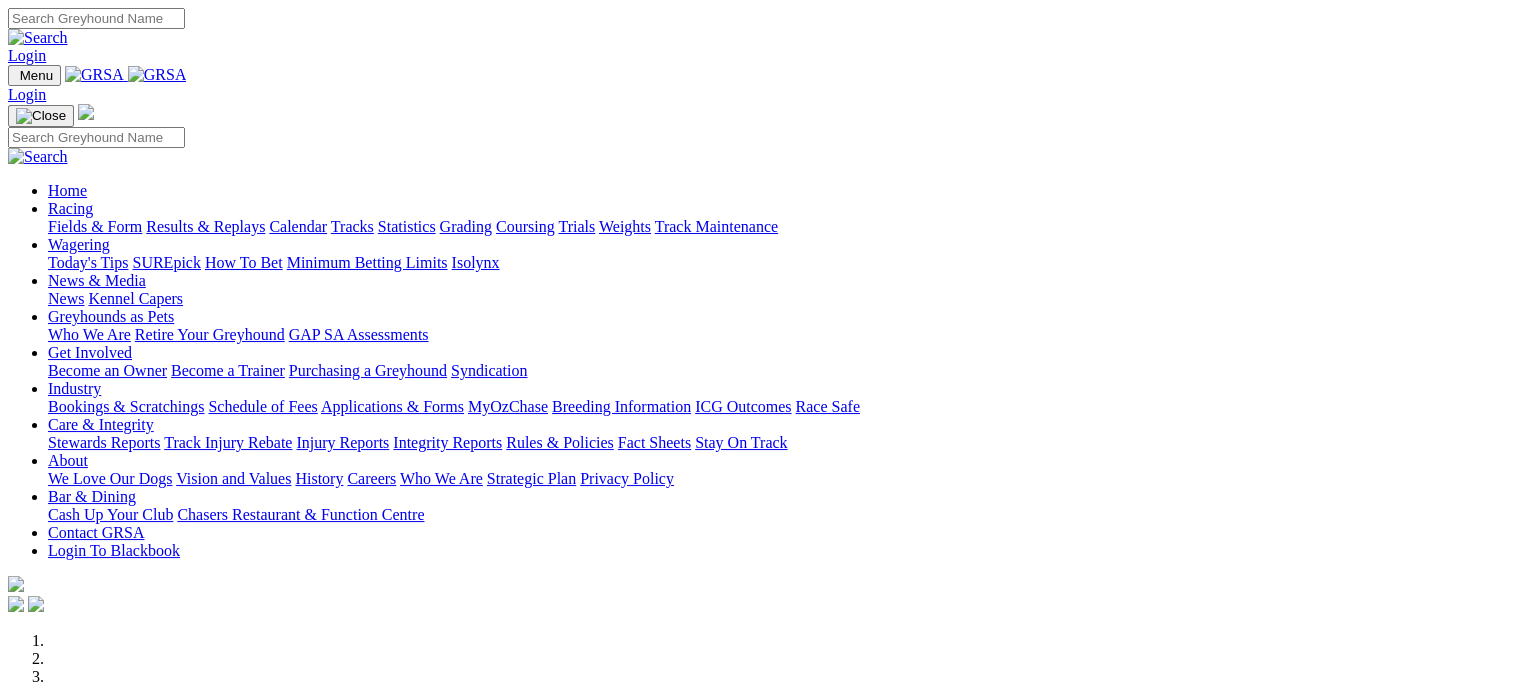 click on "Fields & Form" at bounding box center (95, 226) 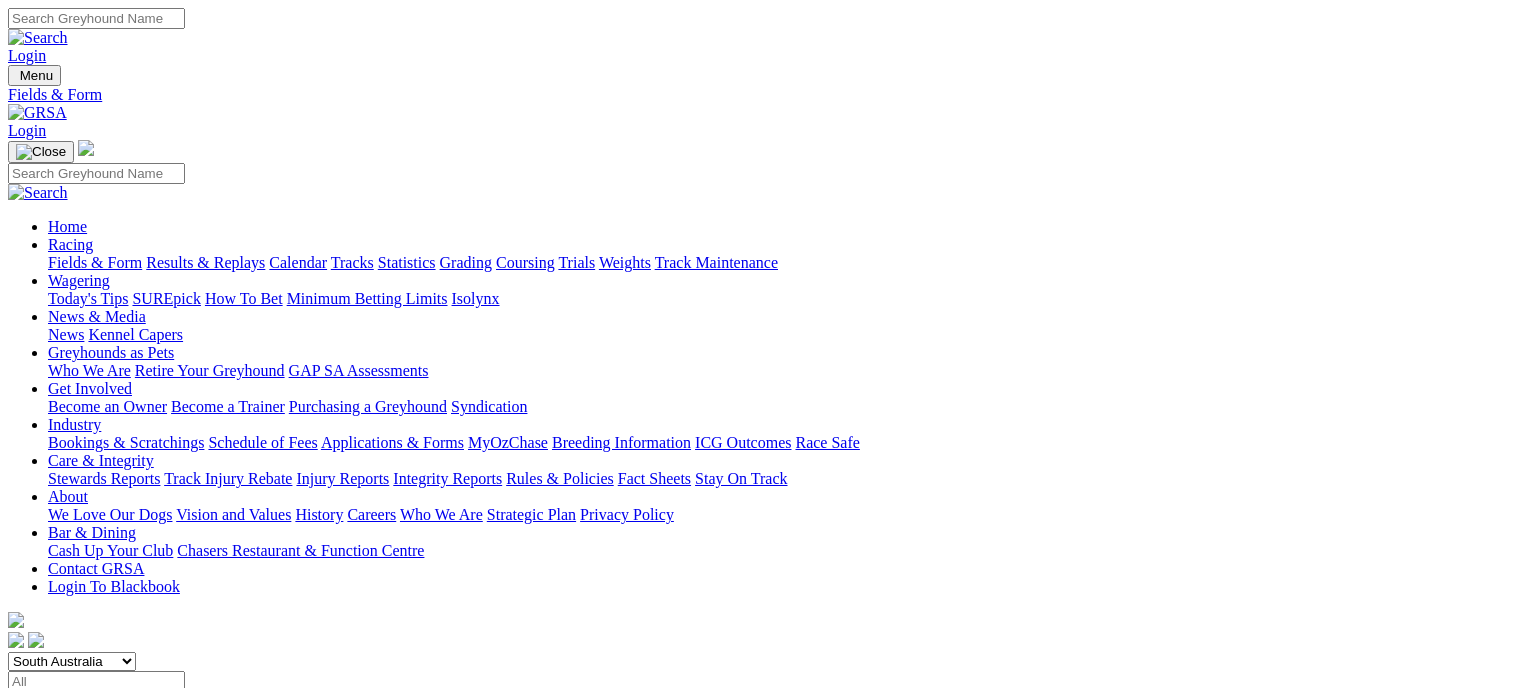 scroll, scrollTop: 0, scrollLeft: 0, axis: both 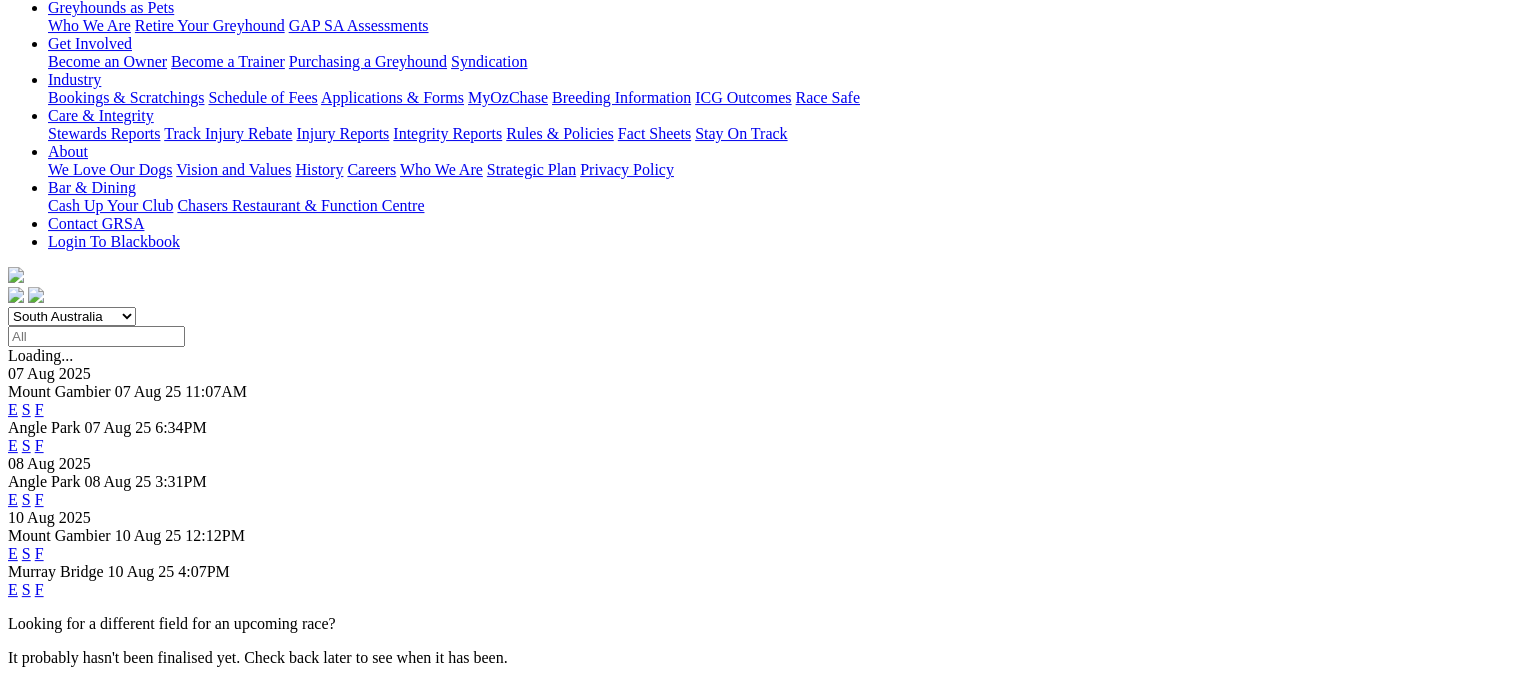 click on "E" at bounding box center [13, 589] 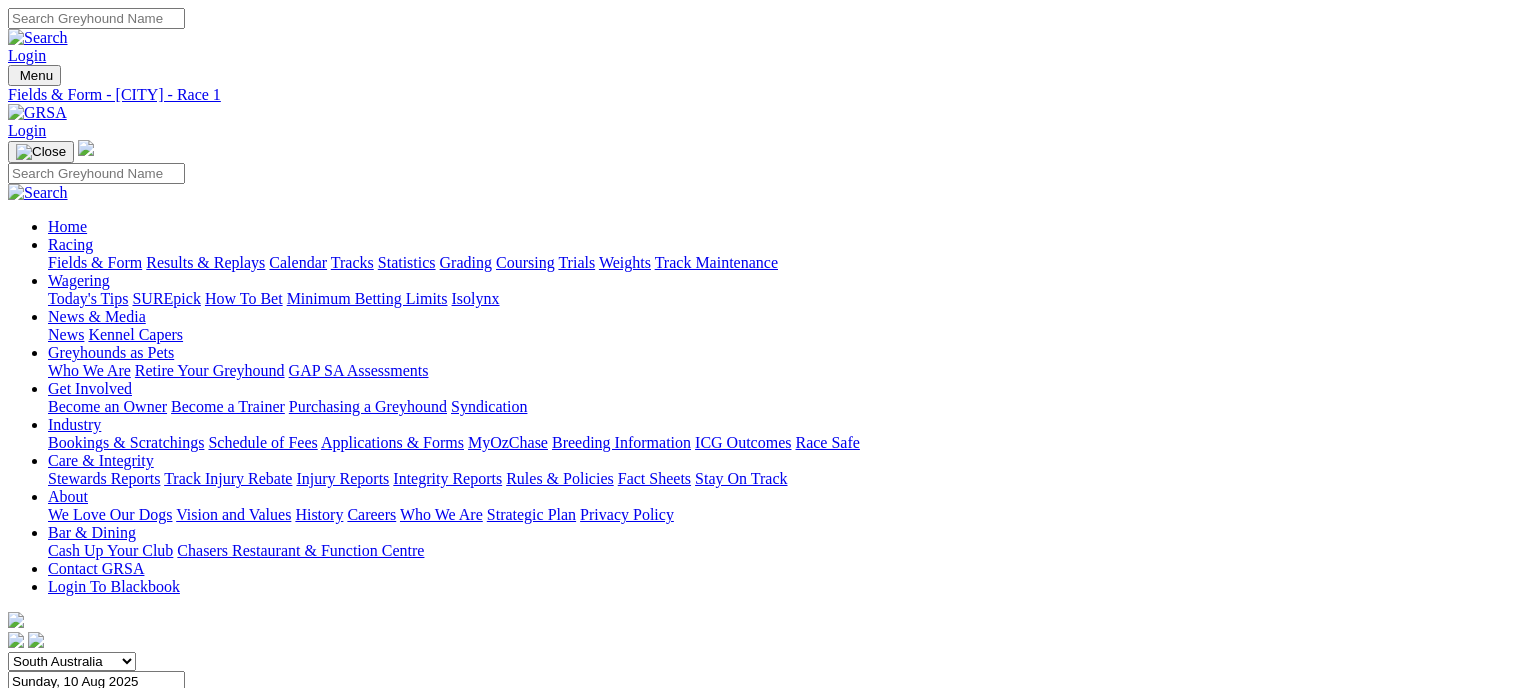 scroll, scrollTop: 0, scrollLeft: 0, axis: both 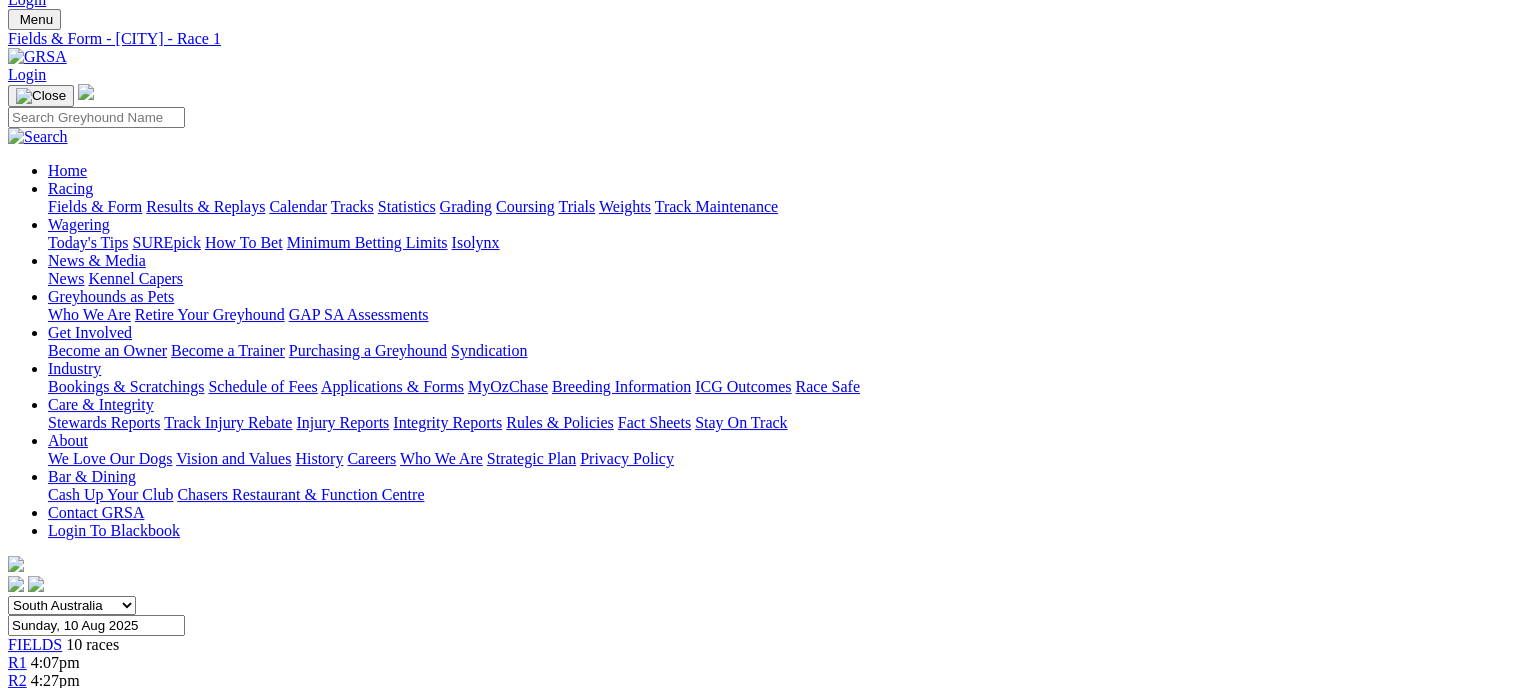click on "R2" at bounding box center (17, 680) 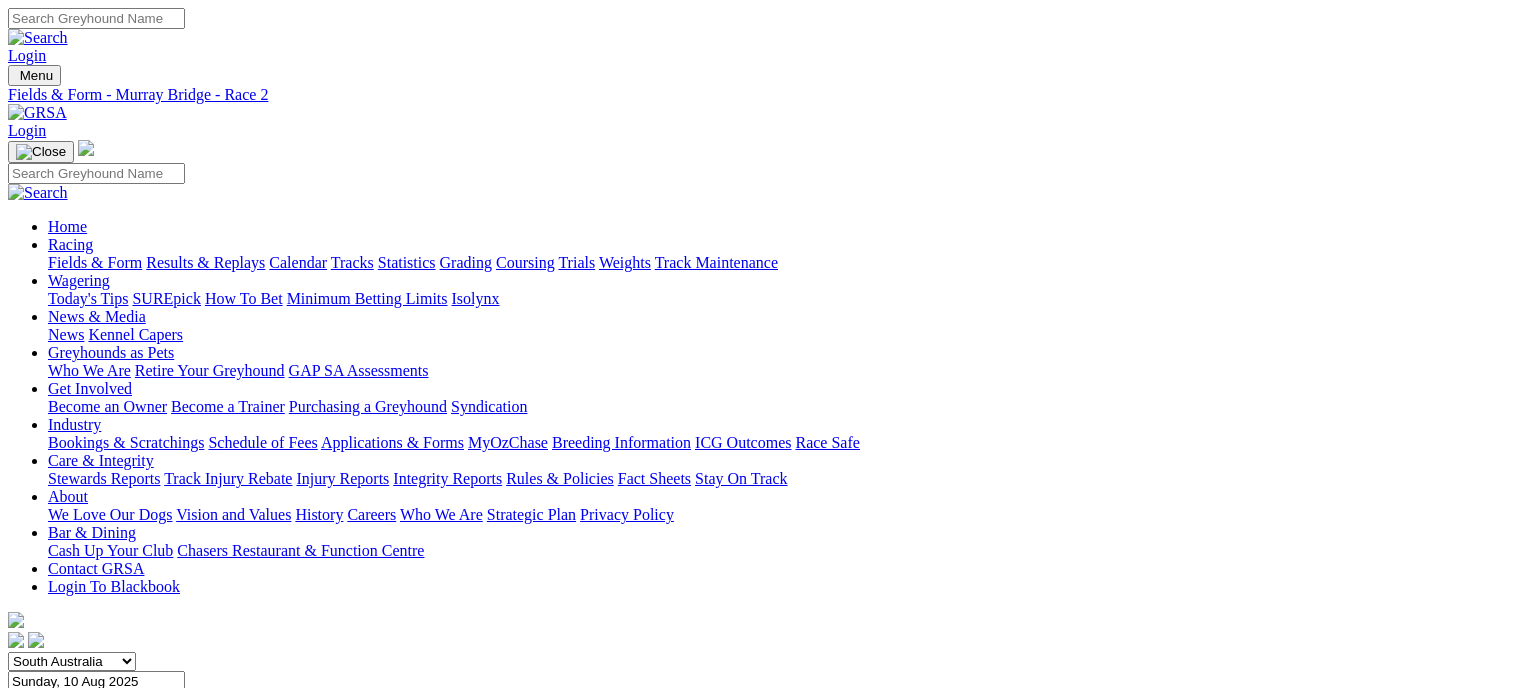 scroll, scrollTop: 0, scrollLeft: 0, axis: both 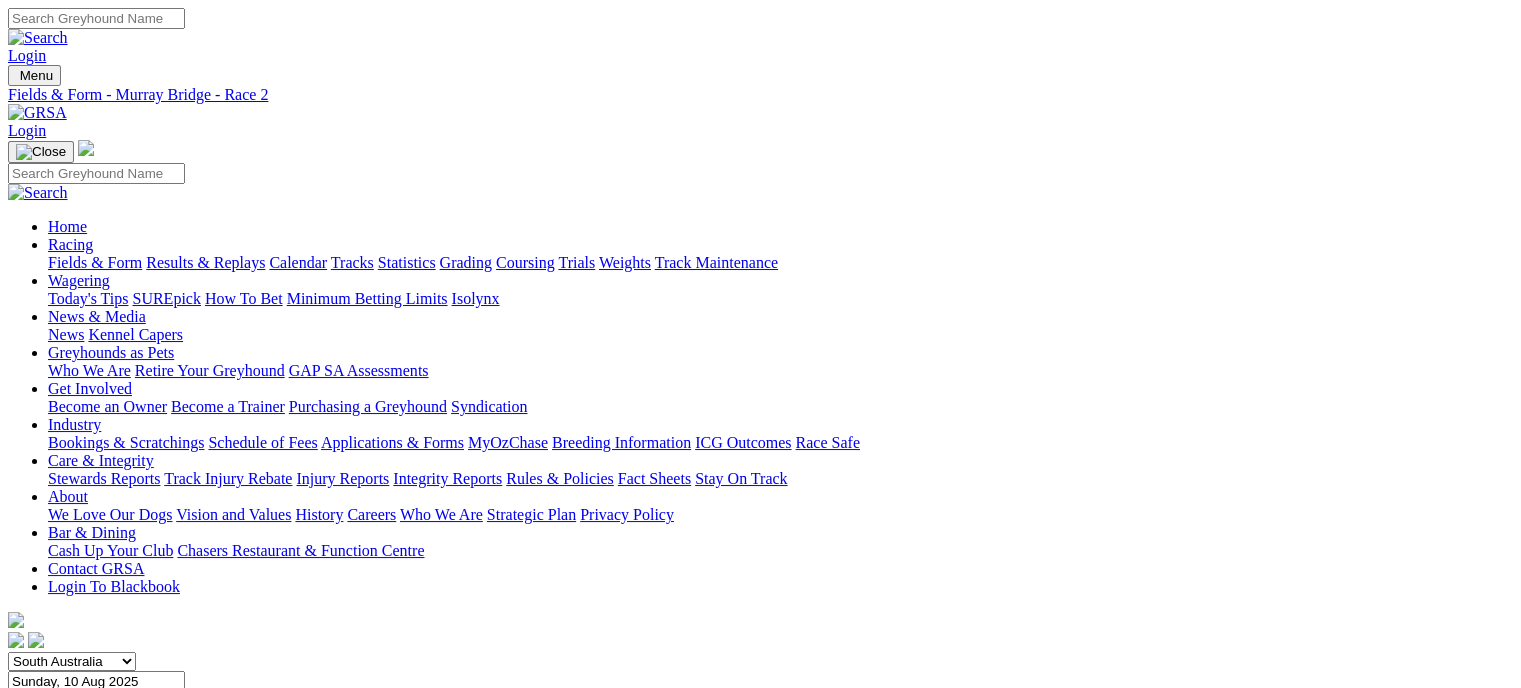 click on "R3
4:51pm" at bounding box center [760, 755] 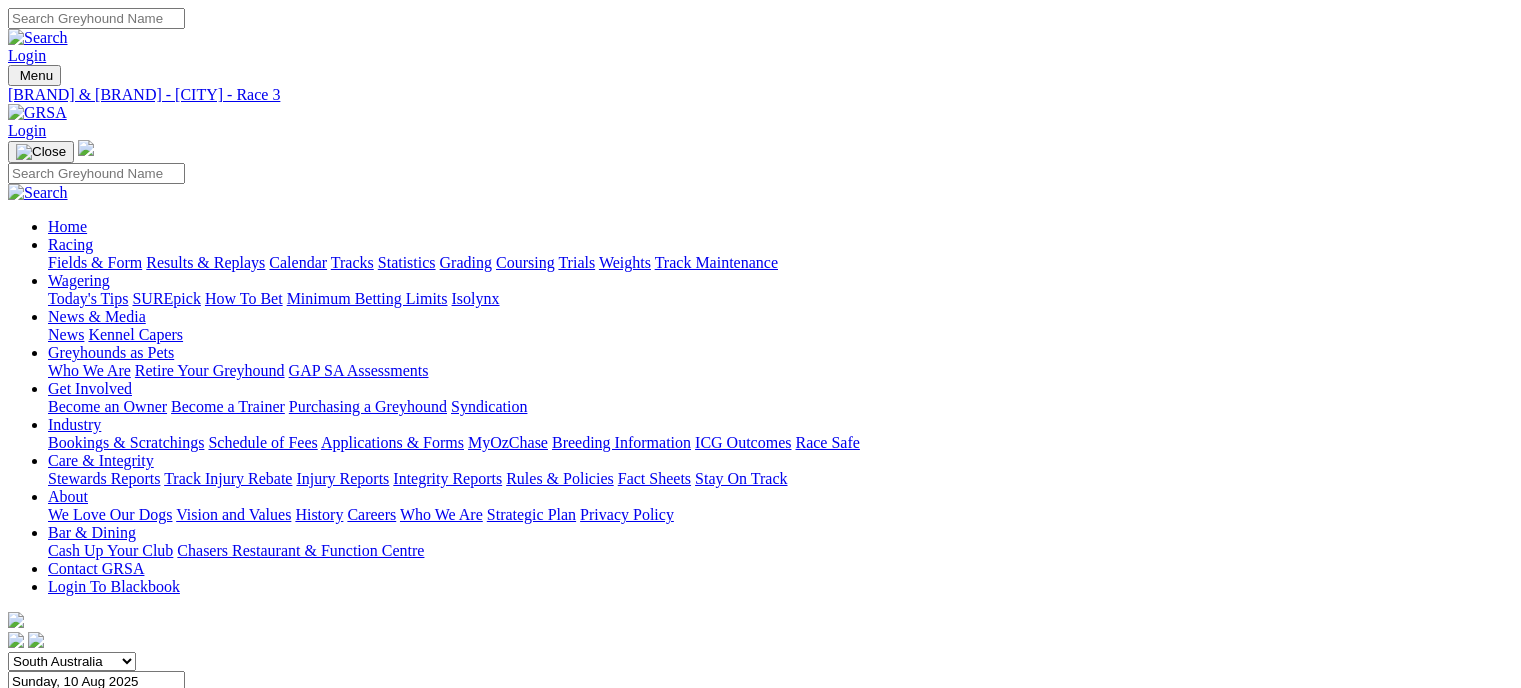 scroll, scrollTop: 0, scrollLeft: 0, axis: both 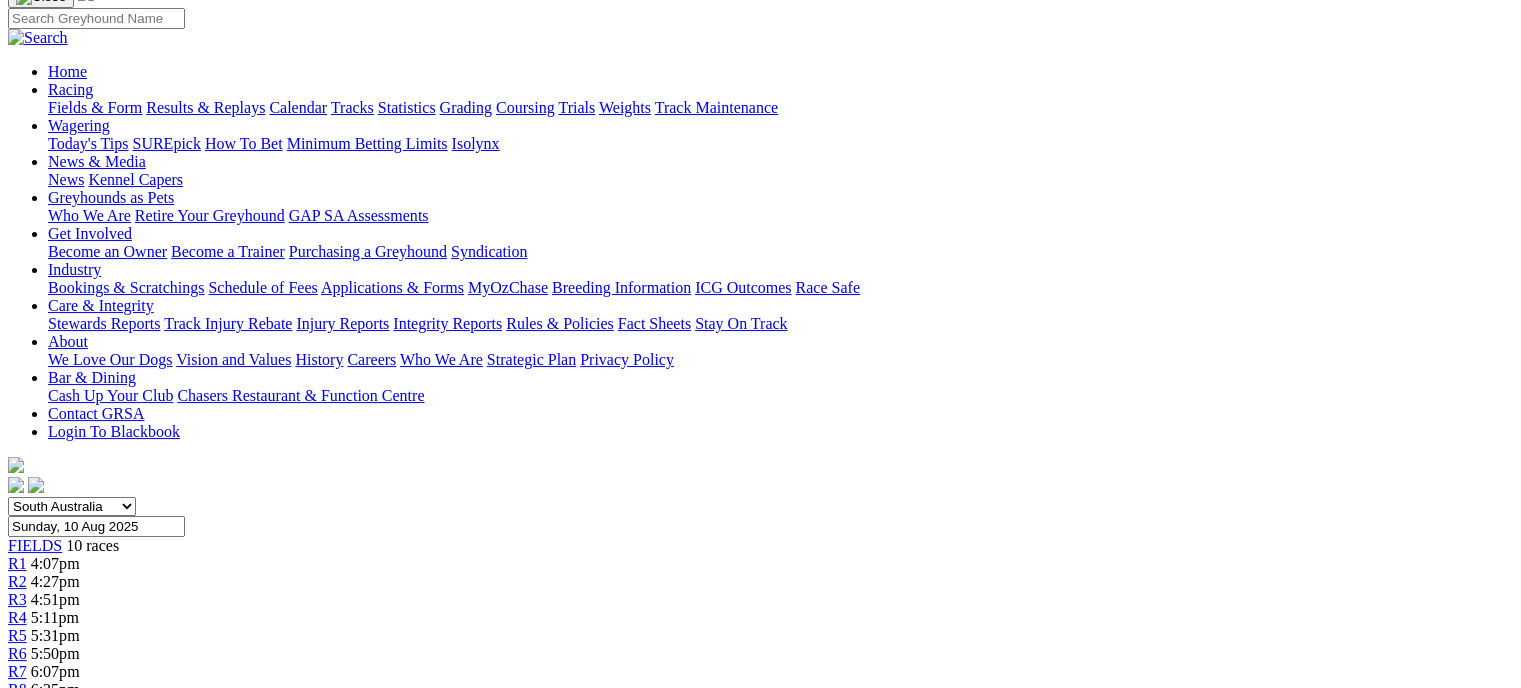 click on "R4
5:11pm" at bounding box center [760, 618] 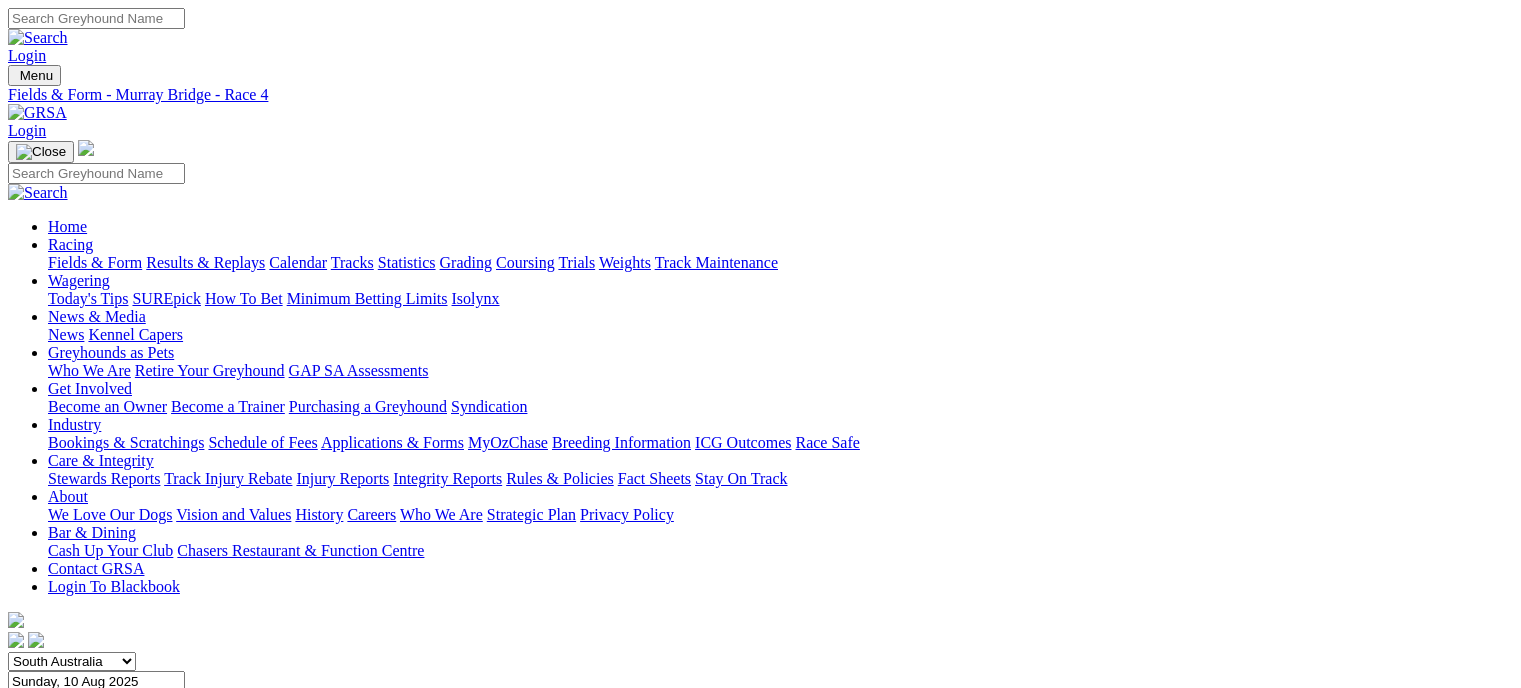 scroll, scrollTop: 0, scrollLeft: 0, axis: both 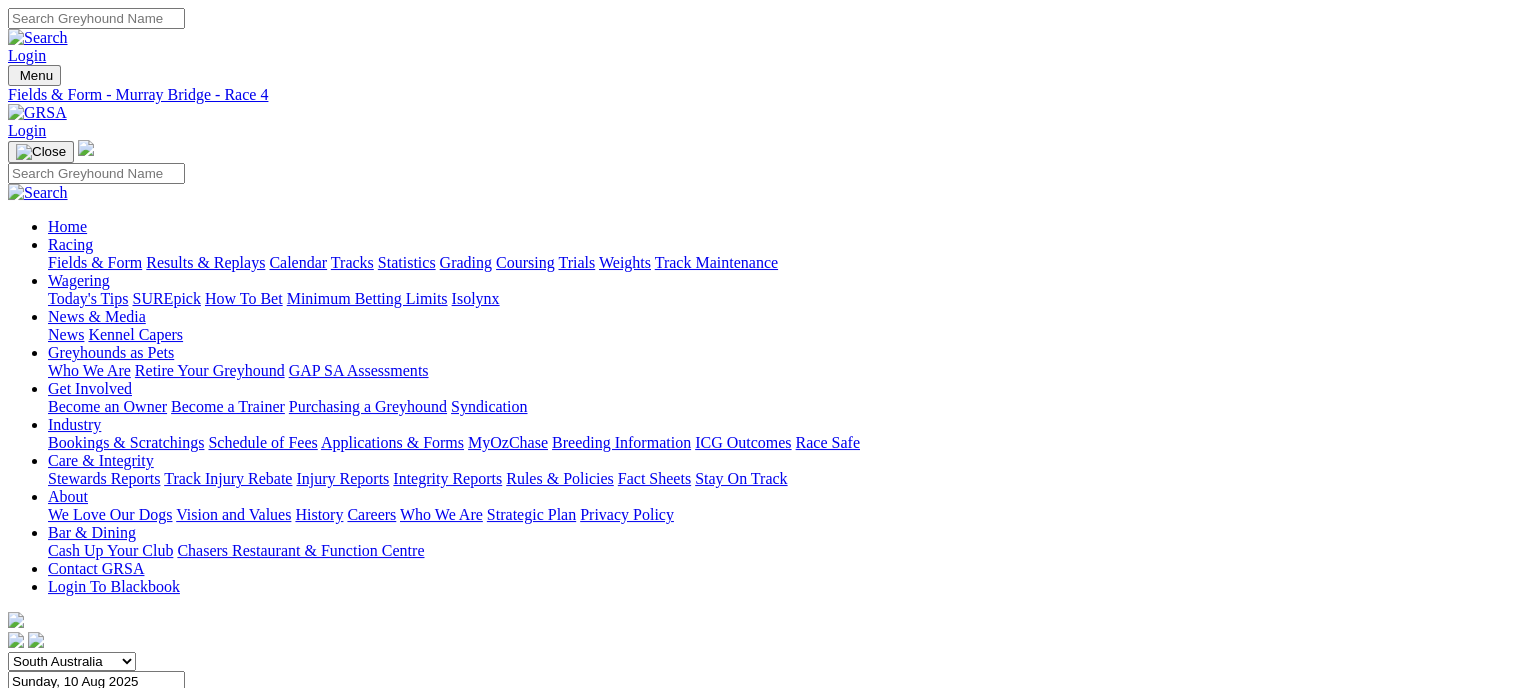 click on "R5
5:31pm" at bounding box center (760, 791) 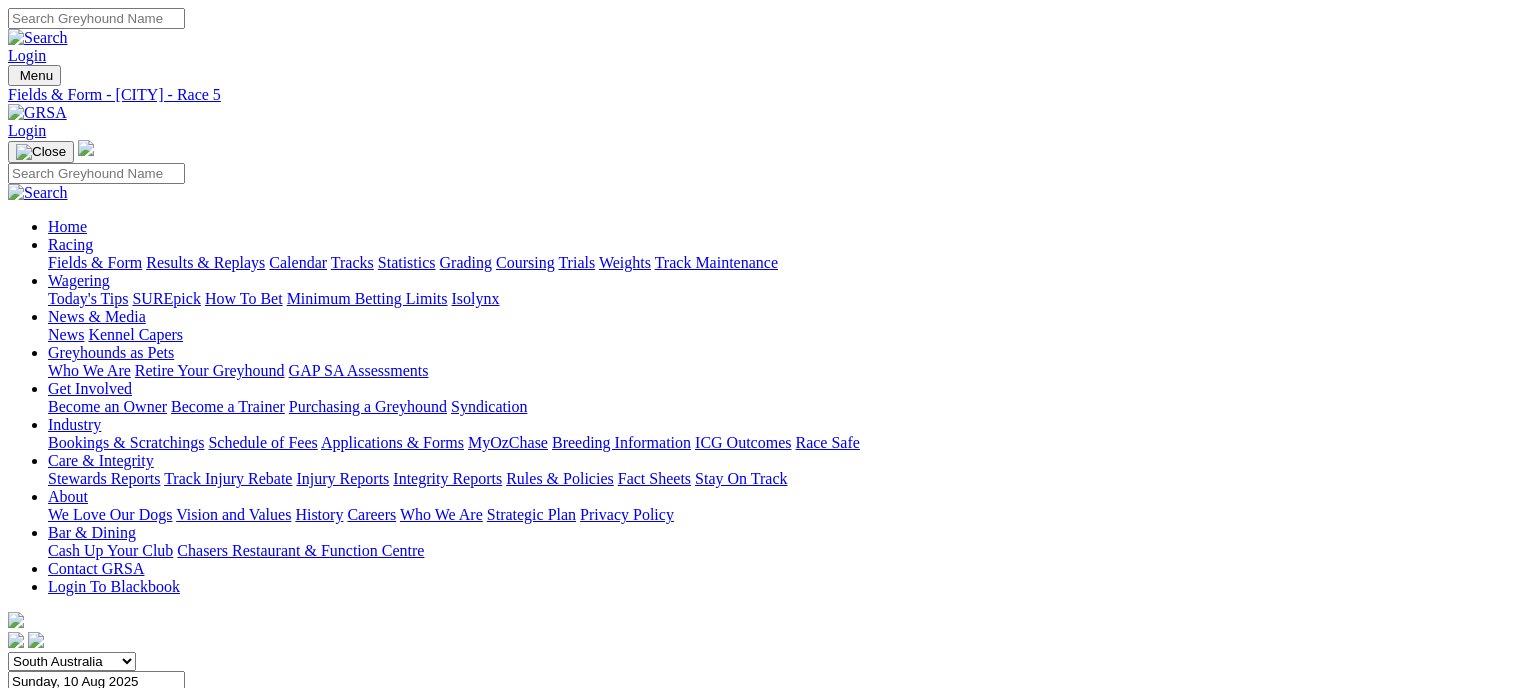 scroll, scrollTop: 0, scrollLeft: 0, axis: both 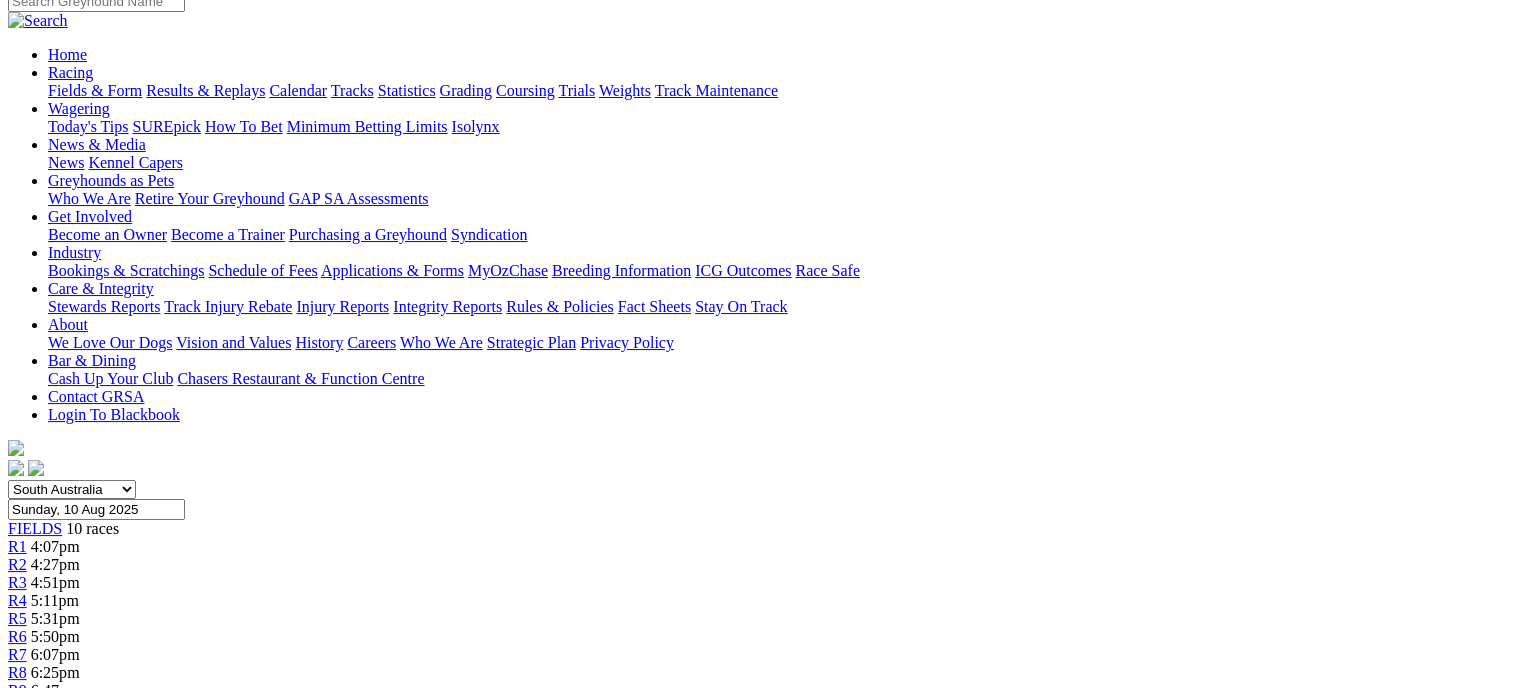 click on "R6
[TIME]" at bounding box center [760, 637] 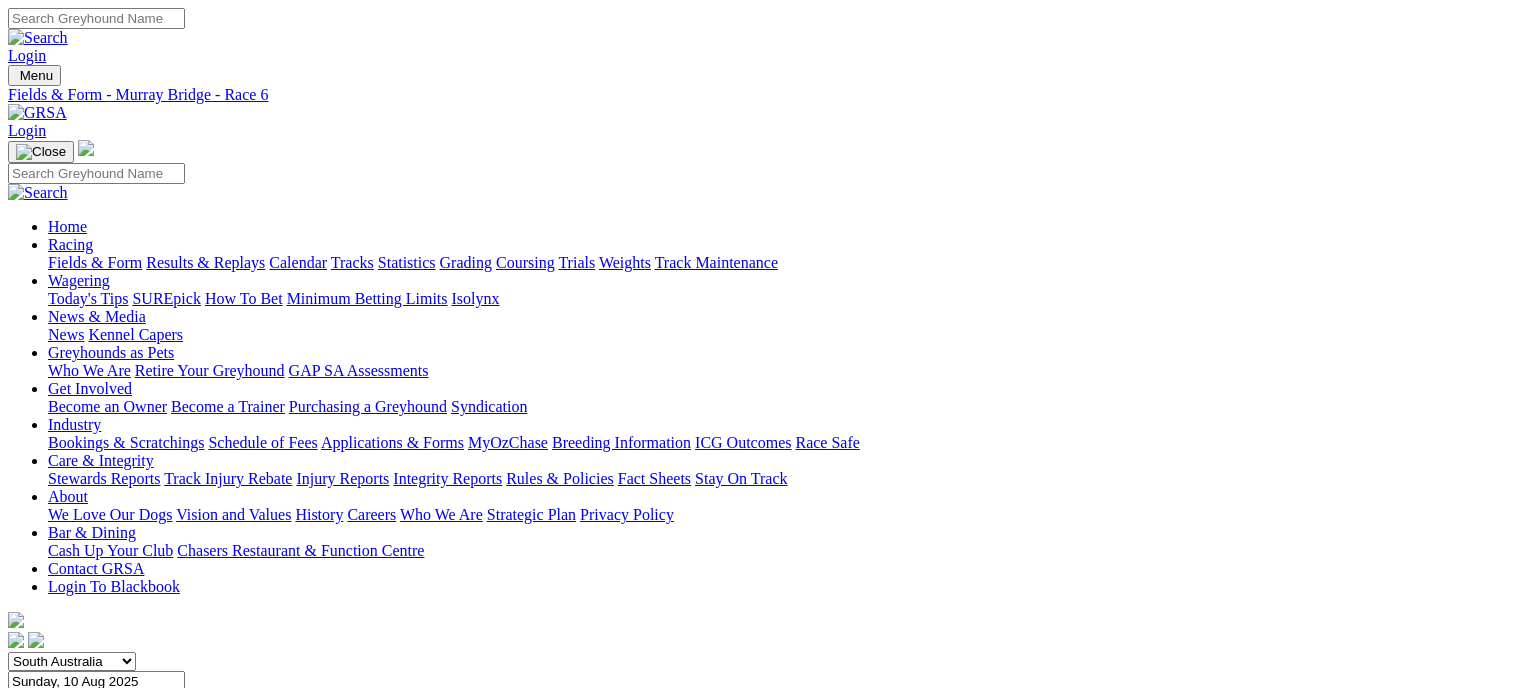scroll, scrollTop: 0, scrollLeft: 0, axis: both 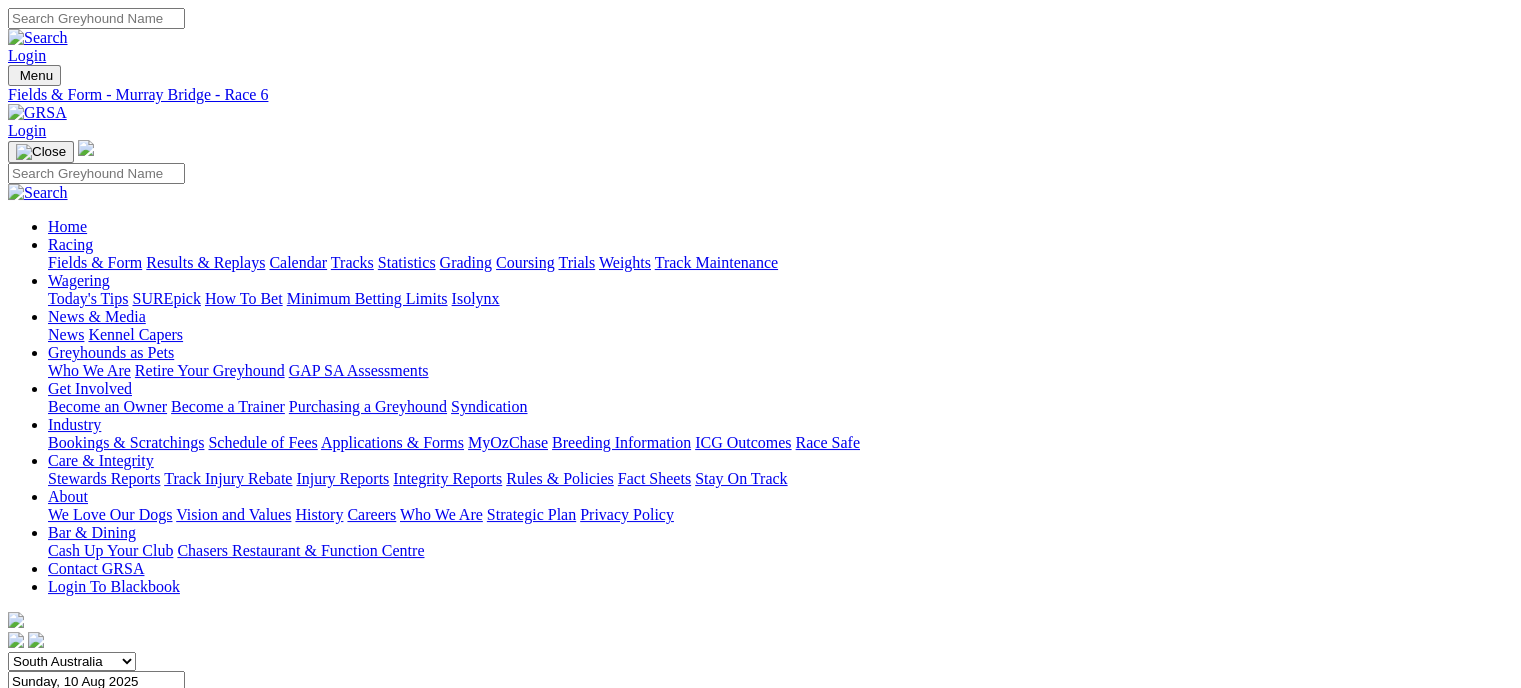 click on "R7
6:07pm" at bounding box center (760, 827) 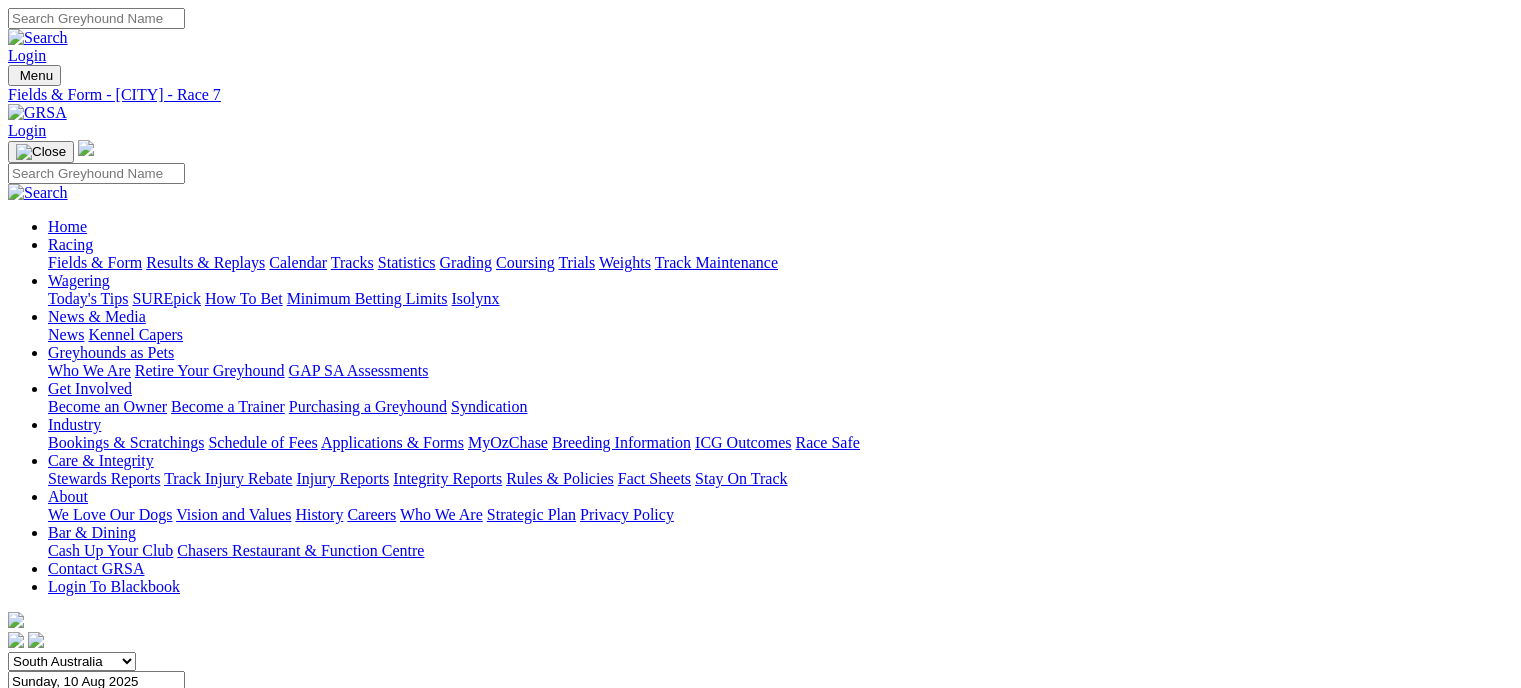 scroll, scrollTop: 0, scrollLeft: 0, axis: both 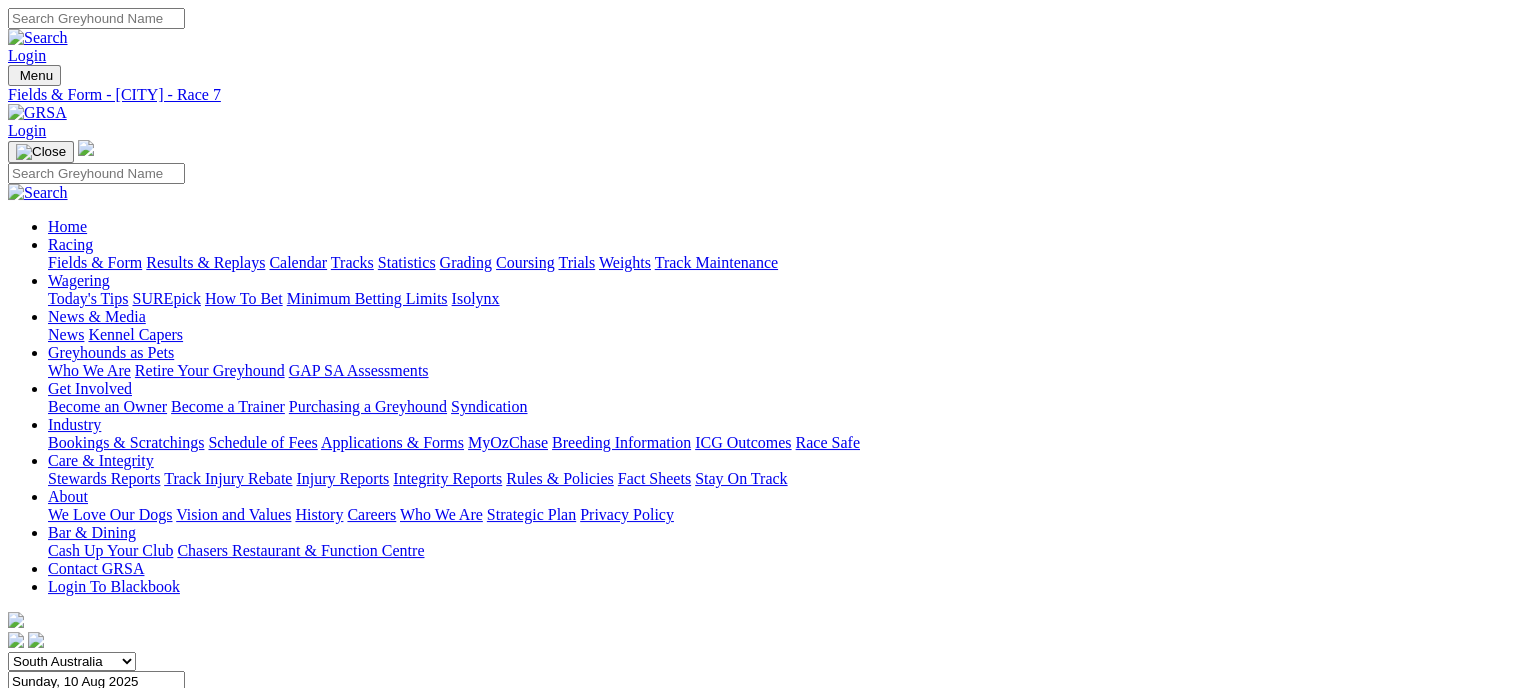 click on "R8" at bounding box center [17, 844] 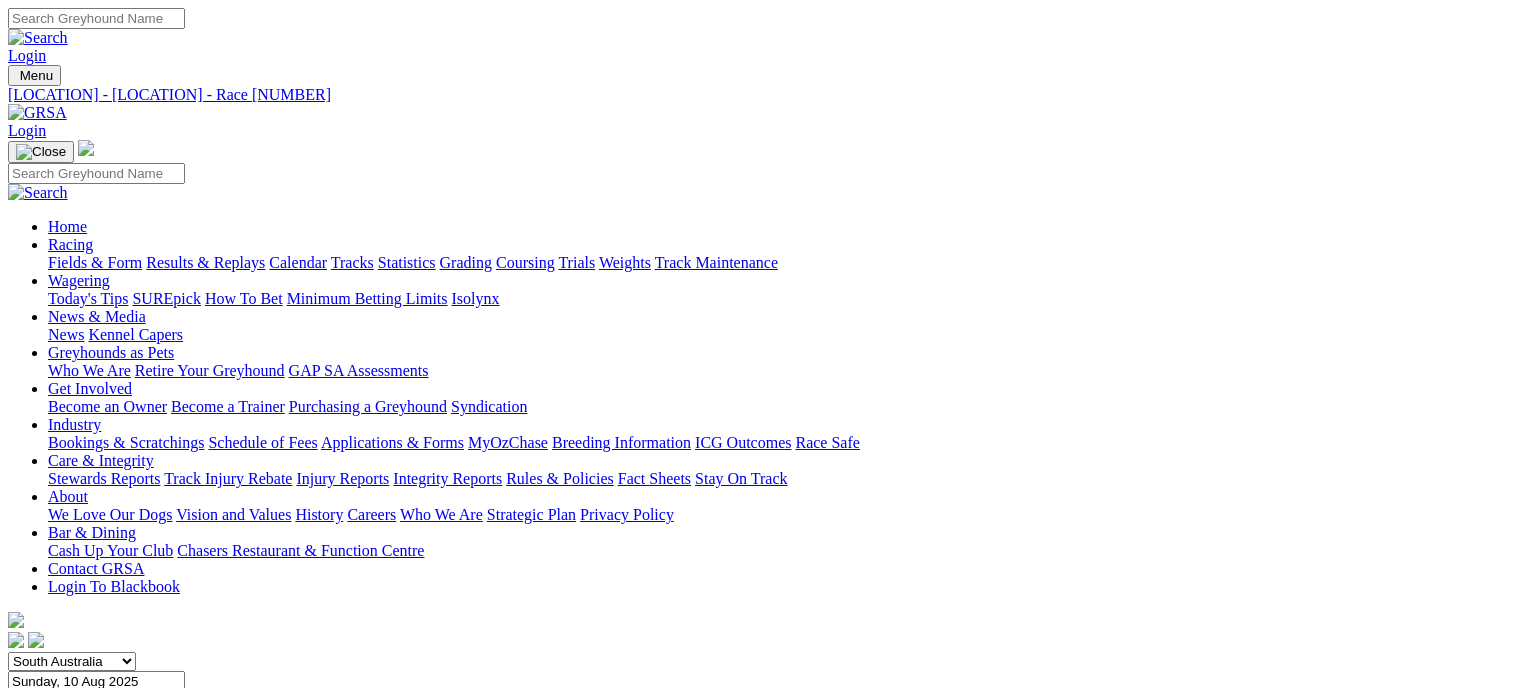 scroll, scrollTop: 0, scrollLeft: 0, axis: both 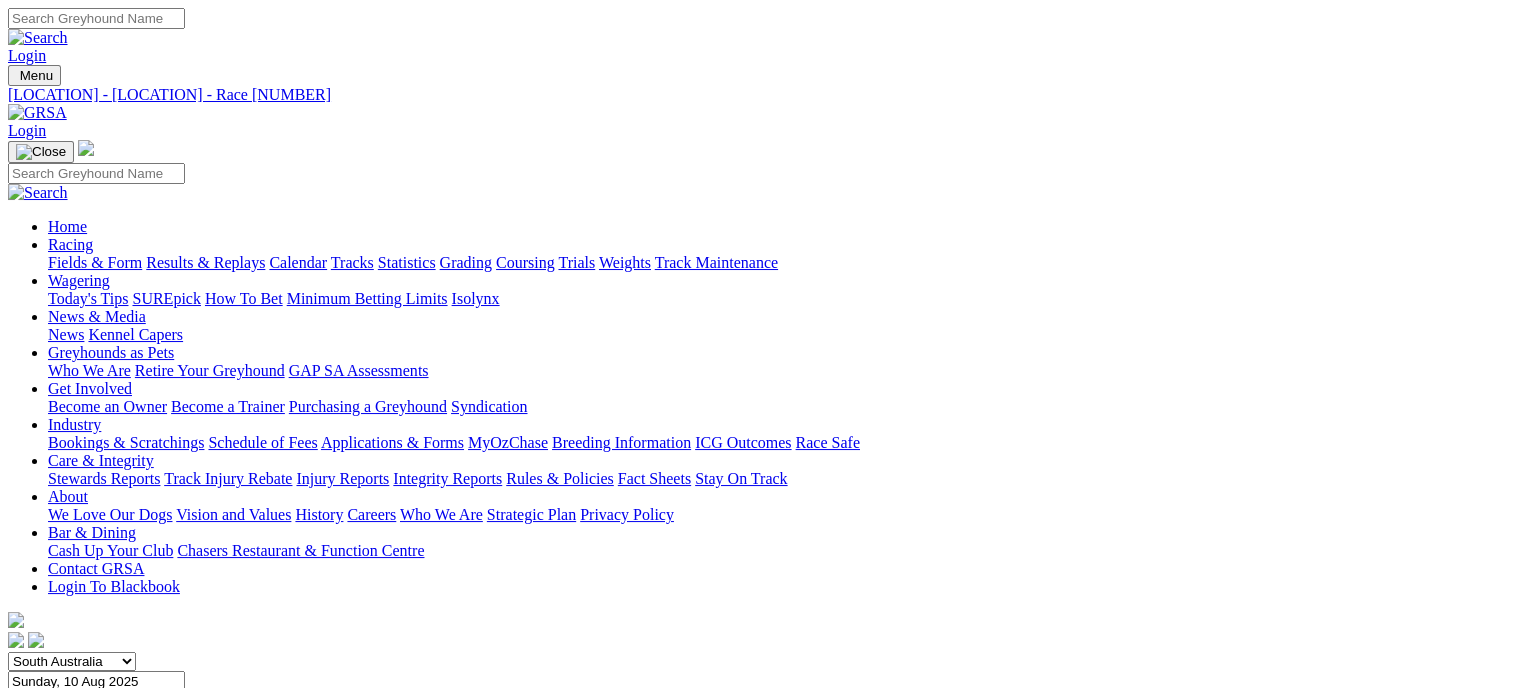 click on "R9" at bounding box center (17, 862) 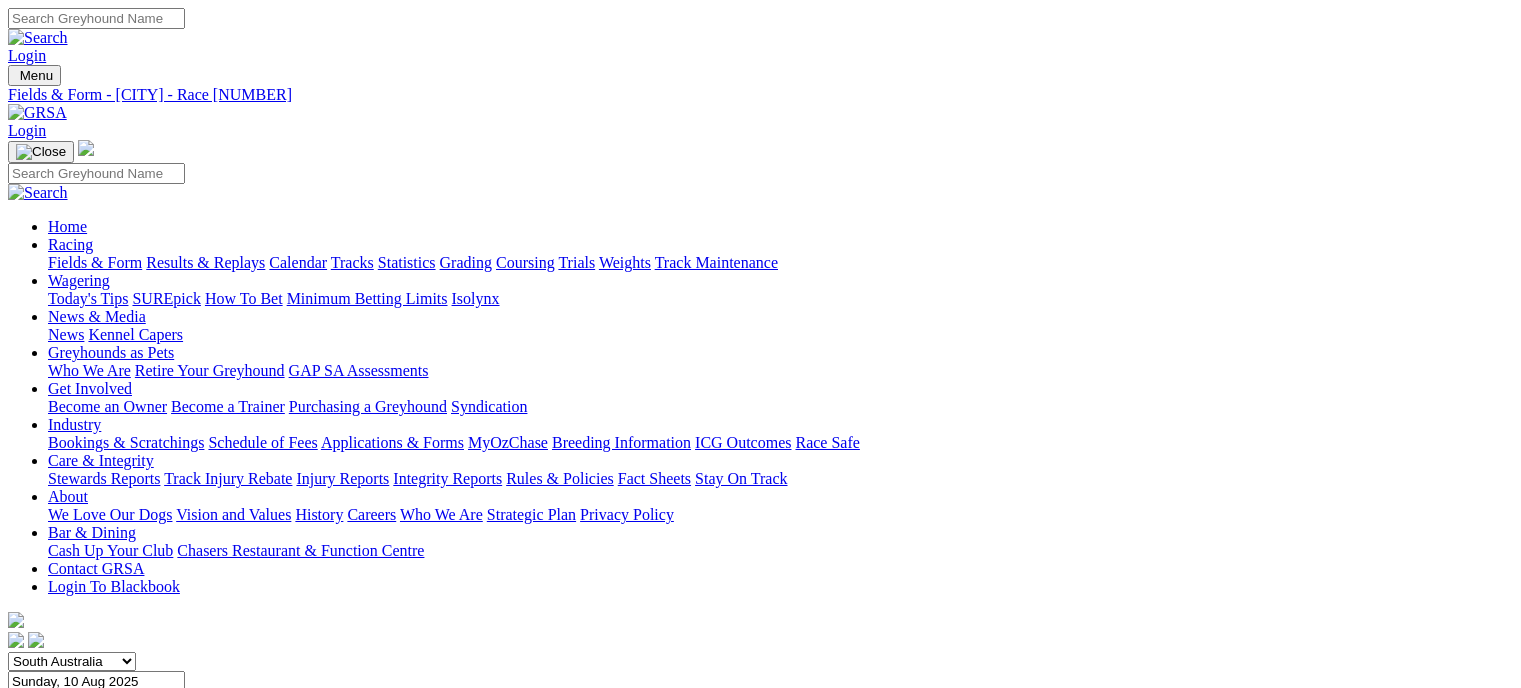 scroll, scrollTop: 0, scrollLeft: 0, axis: both 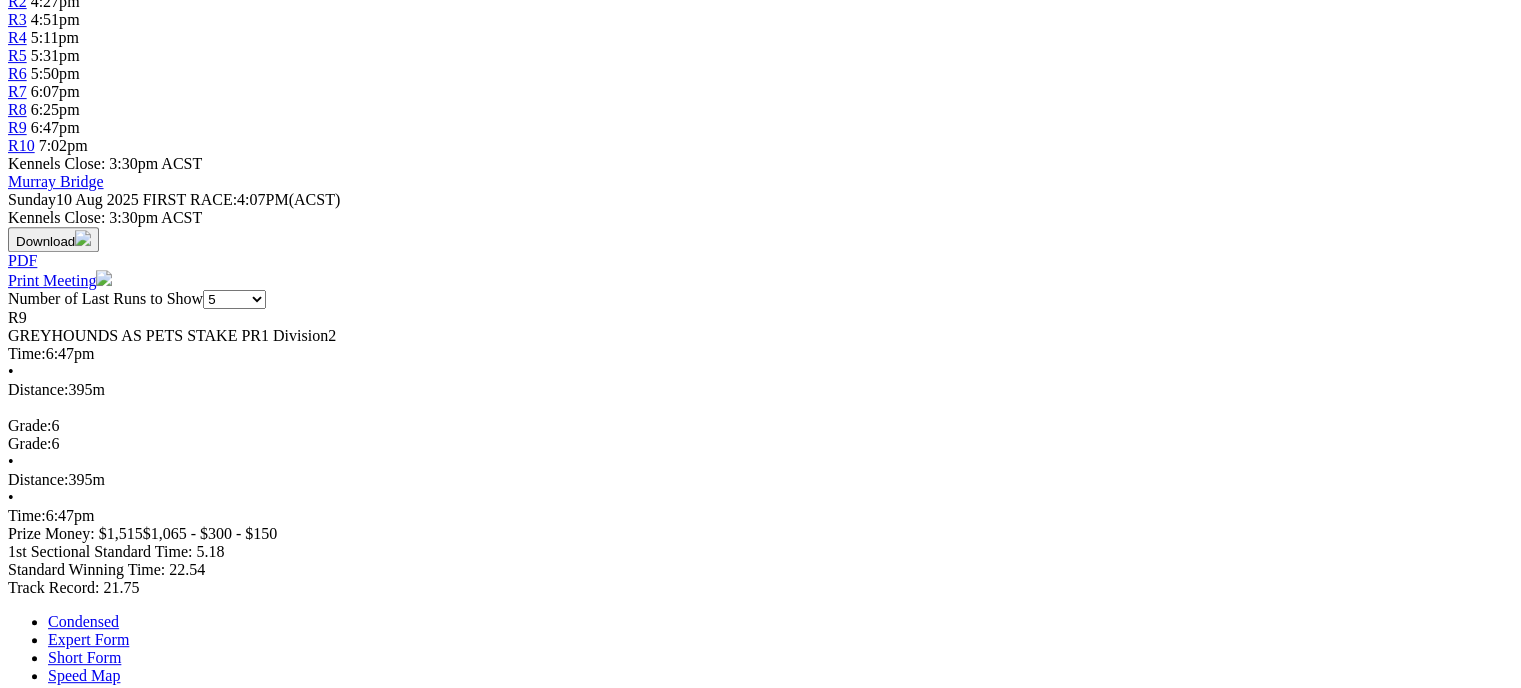 click on "[FIRST] [LAST] ([NUMBER])" at bounding box center [166, 1758] 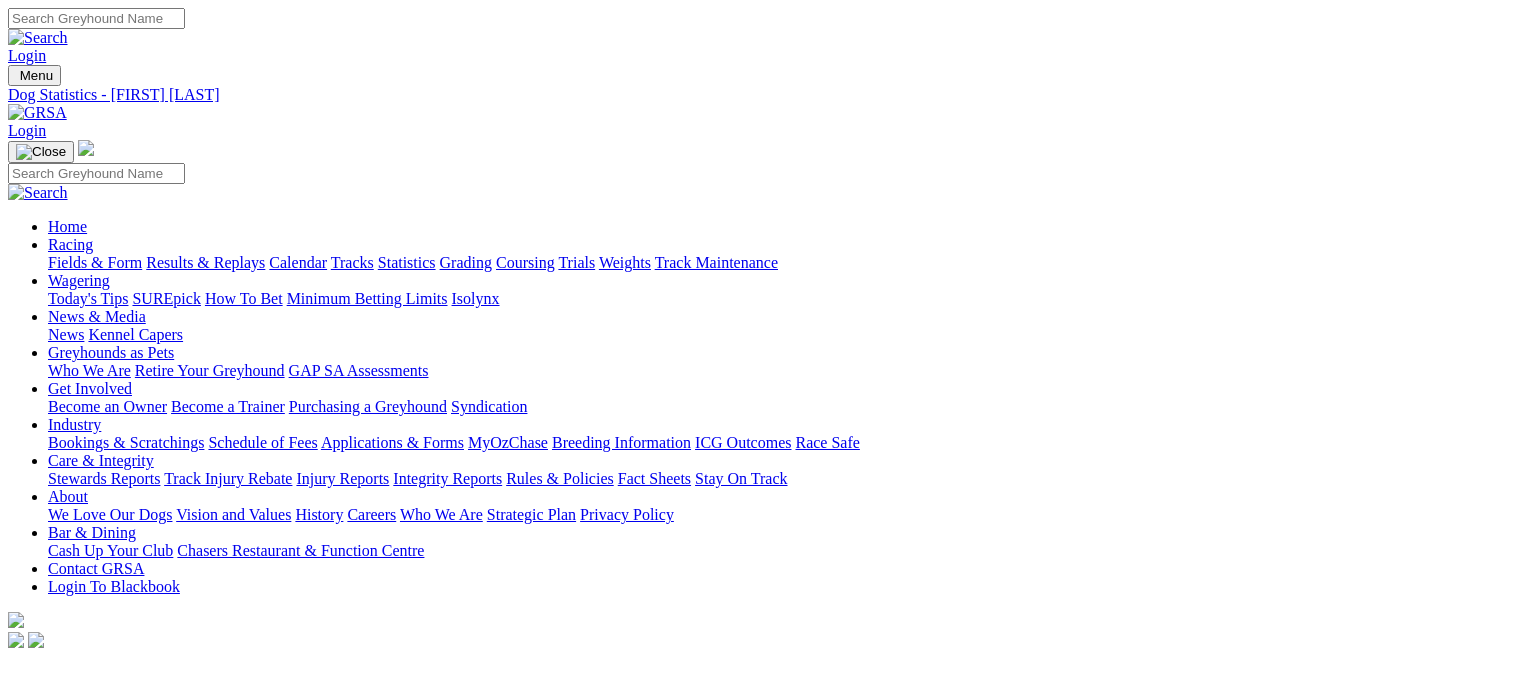 scroll, scrollTop: 0, scrollLeft: 0, axis: both 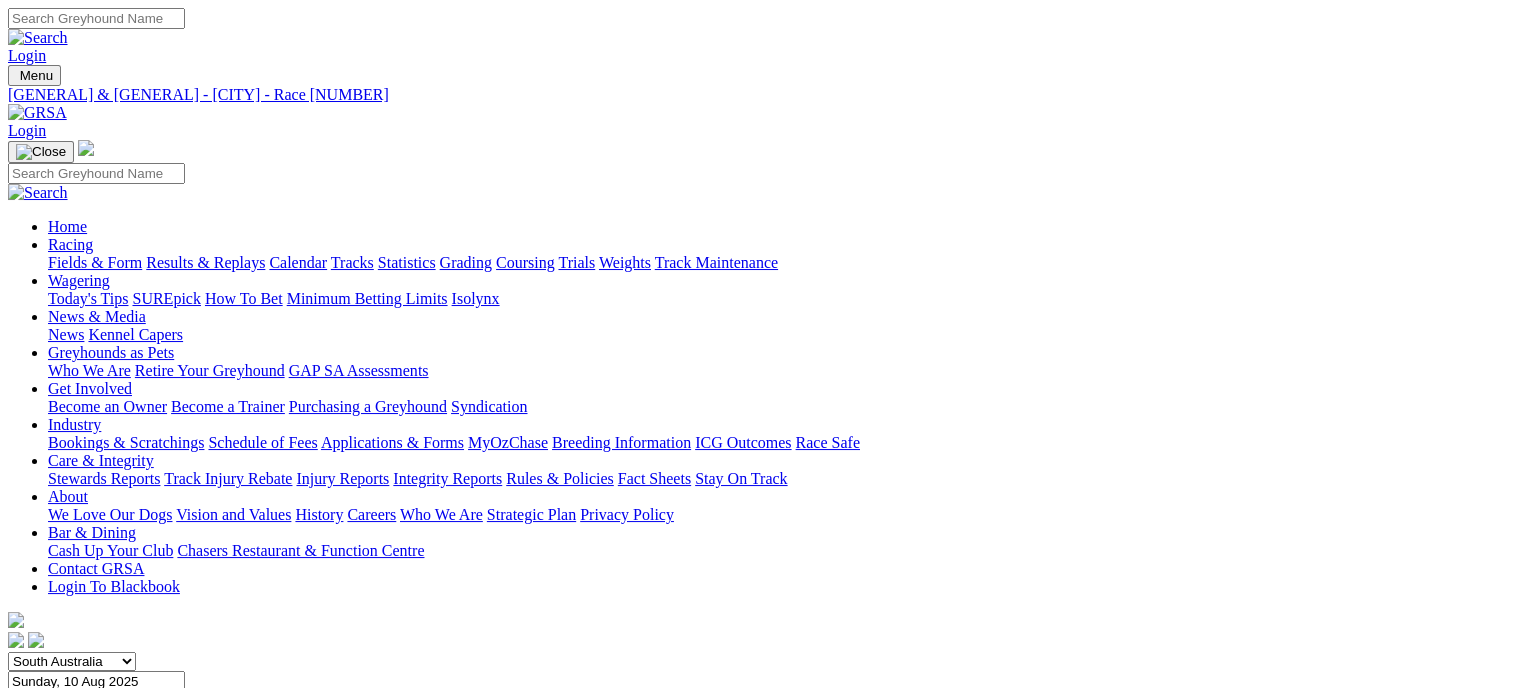 click on "R10" at bounding box center (21, 880) 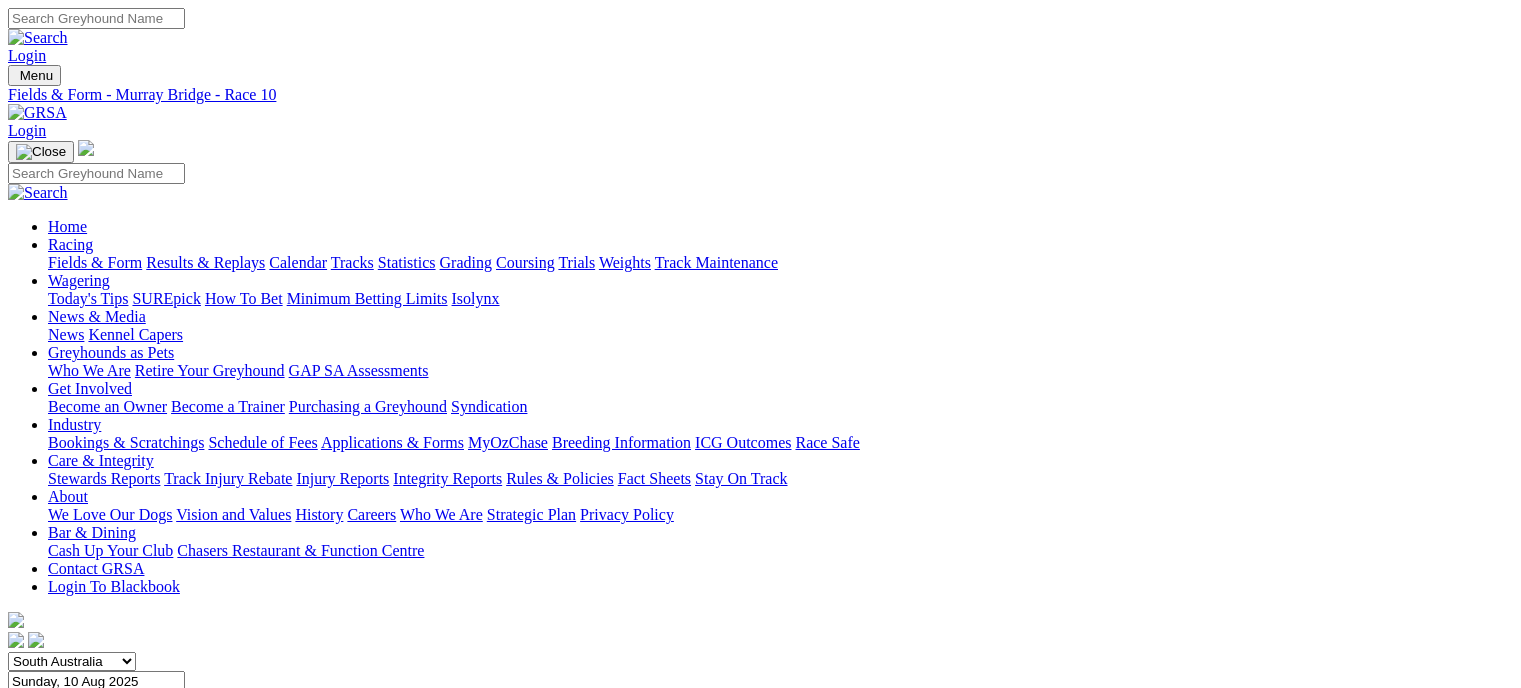 scroll, scrollTop: 0, scrollLeft: 0, axis: both 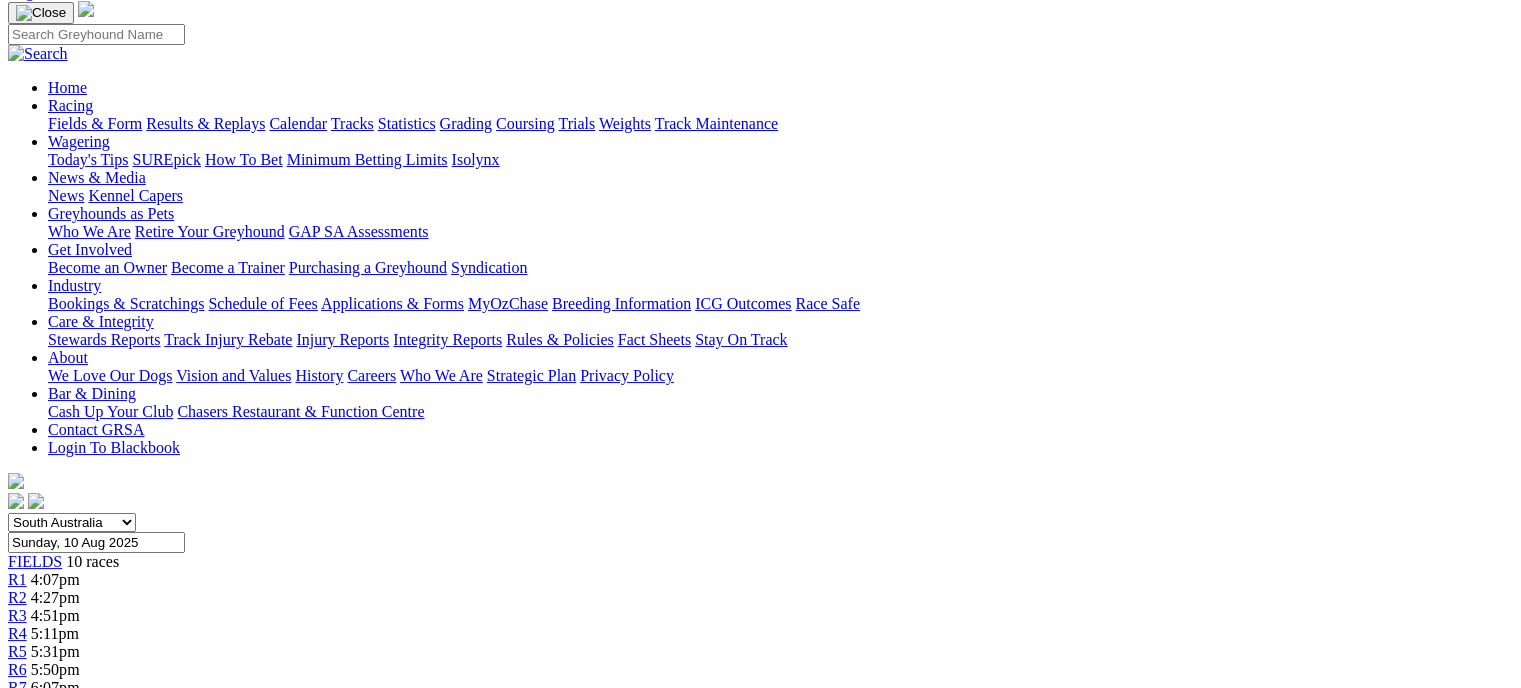 click on "R1
4:07pm" at bounding box center (760, 580) 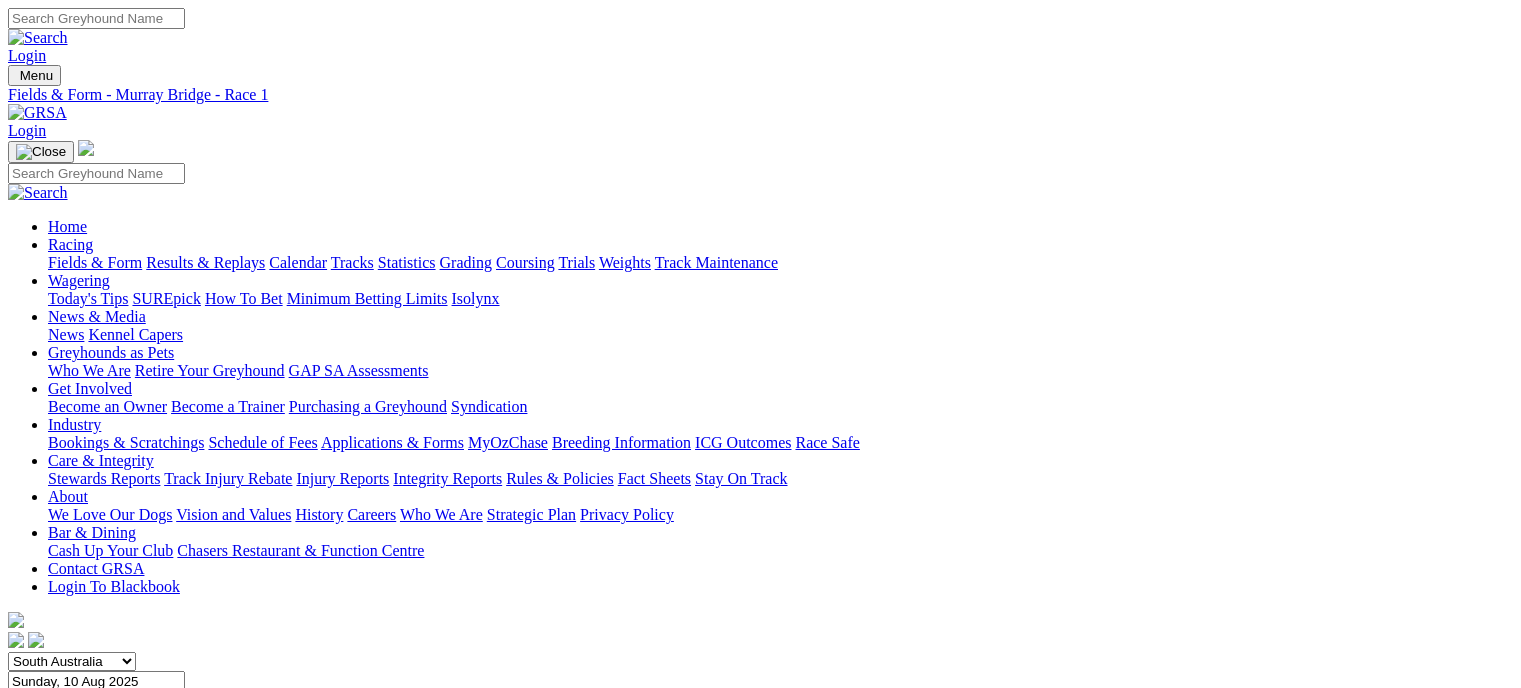 scroll, scrollTop: 0, scrollLeft: 0, axis: both 